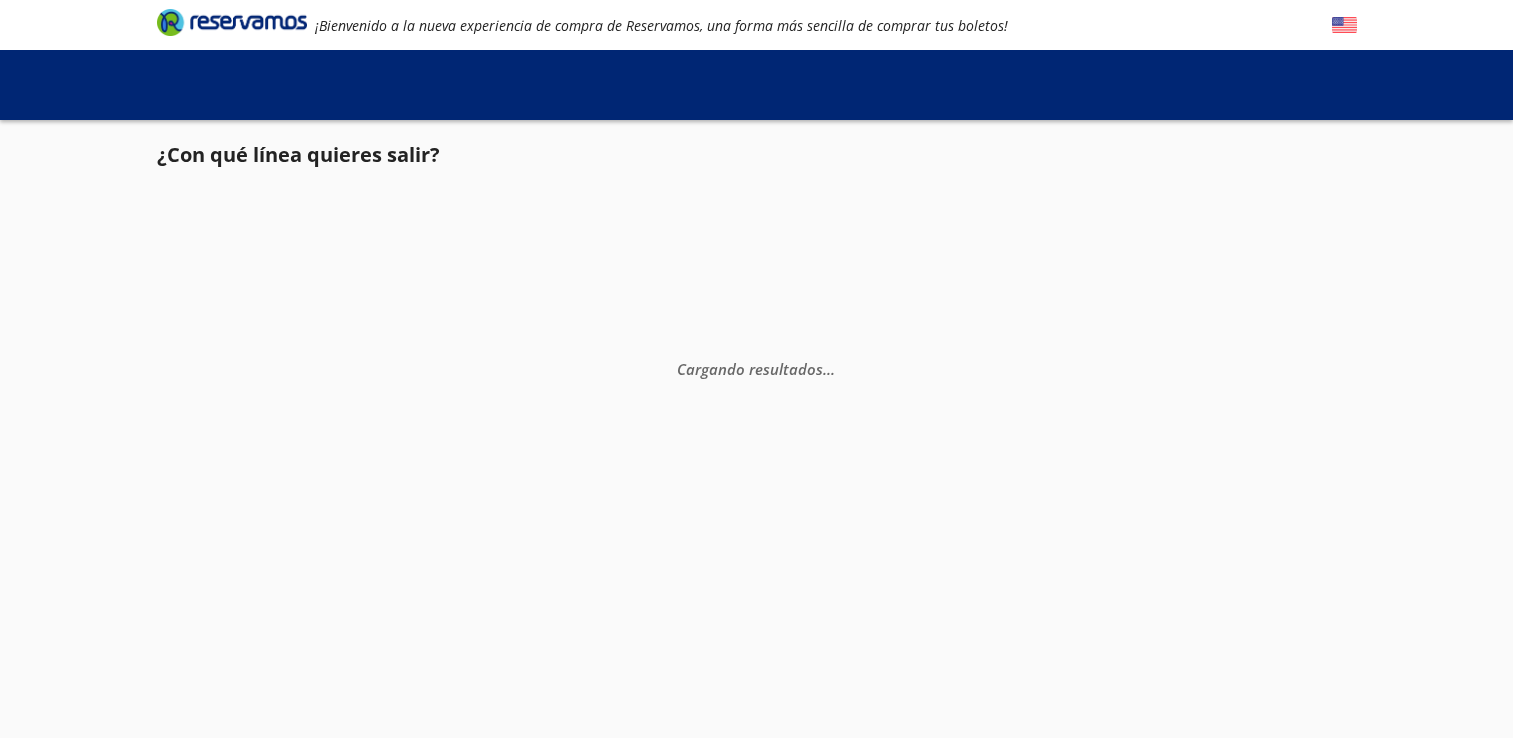 scroll, scrollTop: 0, scrollLeft: 0, axis: both 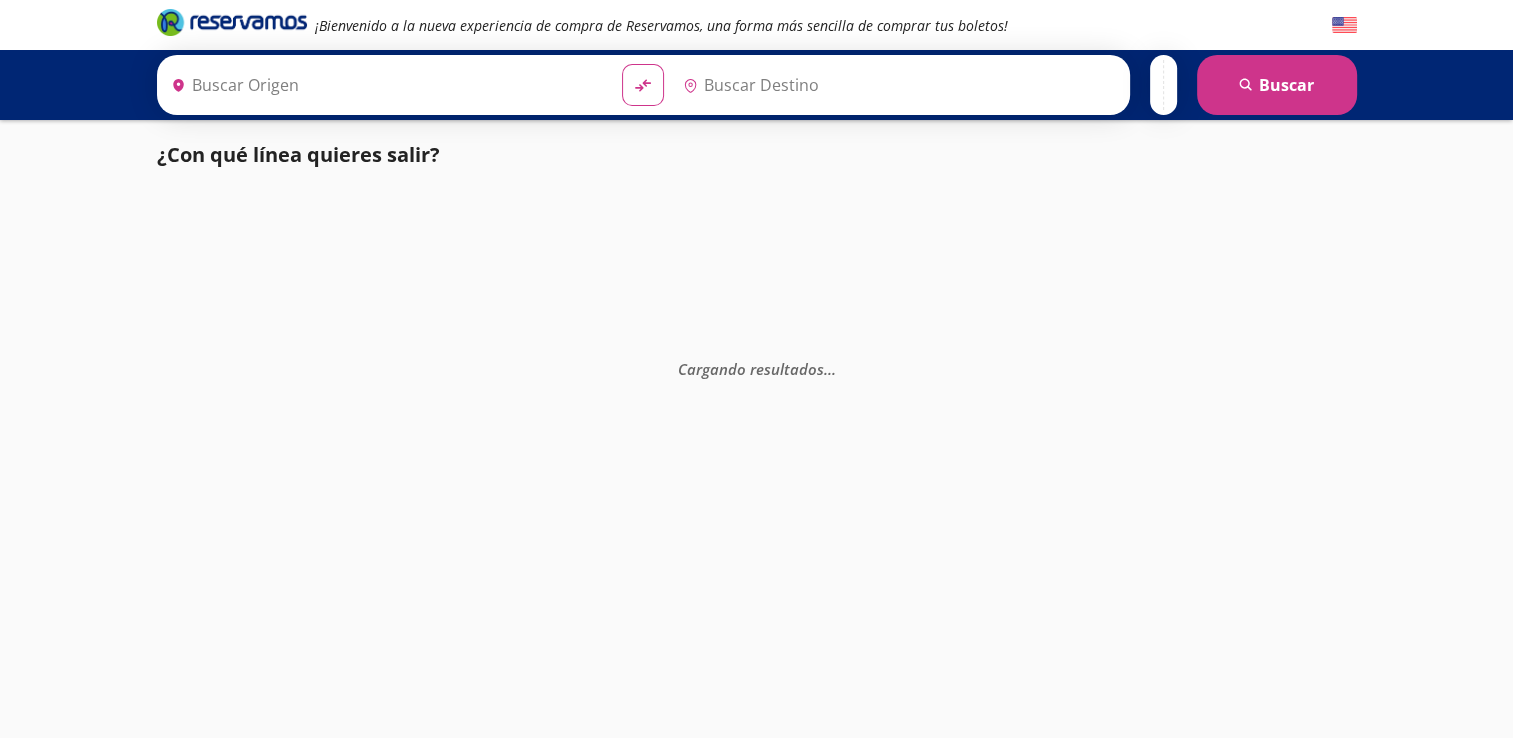 type on "[GEOGRAPHIC_DATA], [GEOGRAPHIC_DATA]" 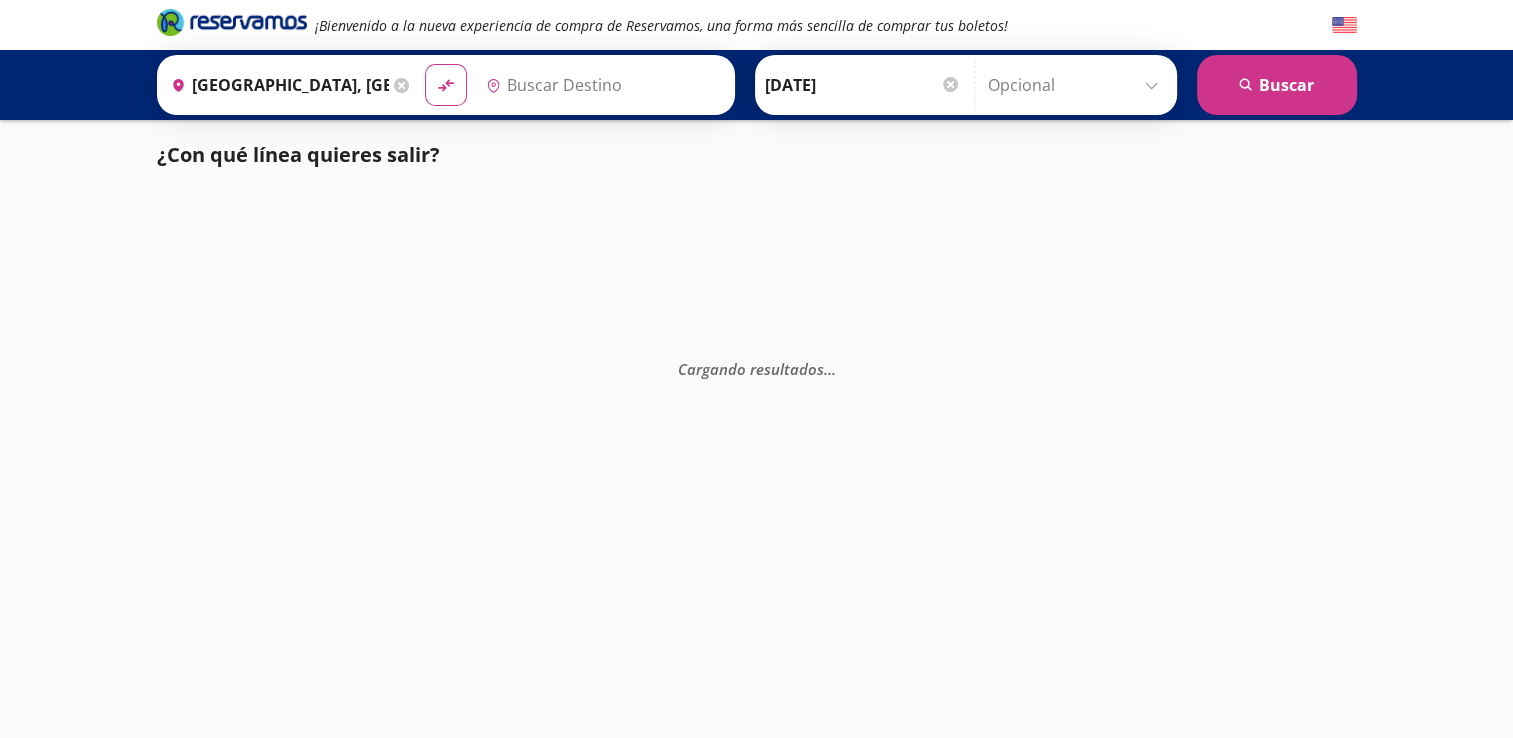 type on "[GEOGRAPHIC_DATA], [GEOGRAPHIC_DATA]" 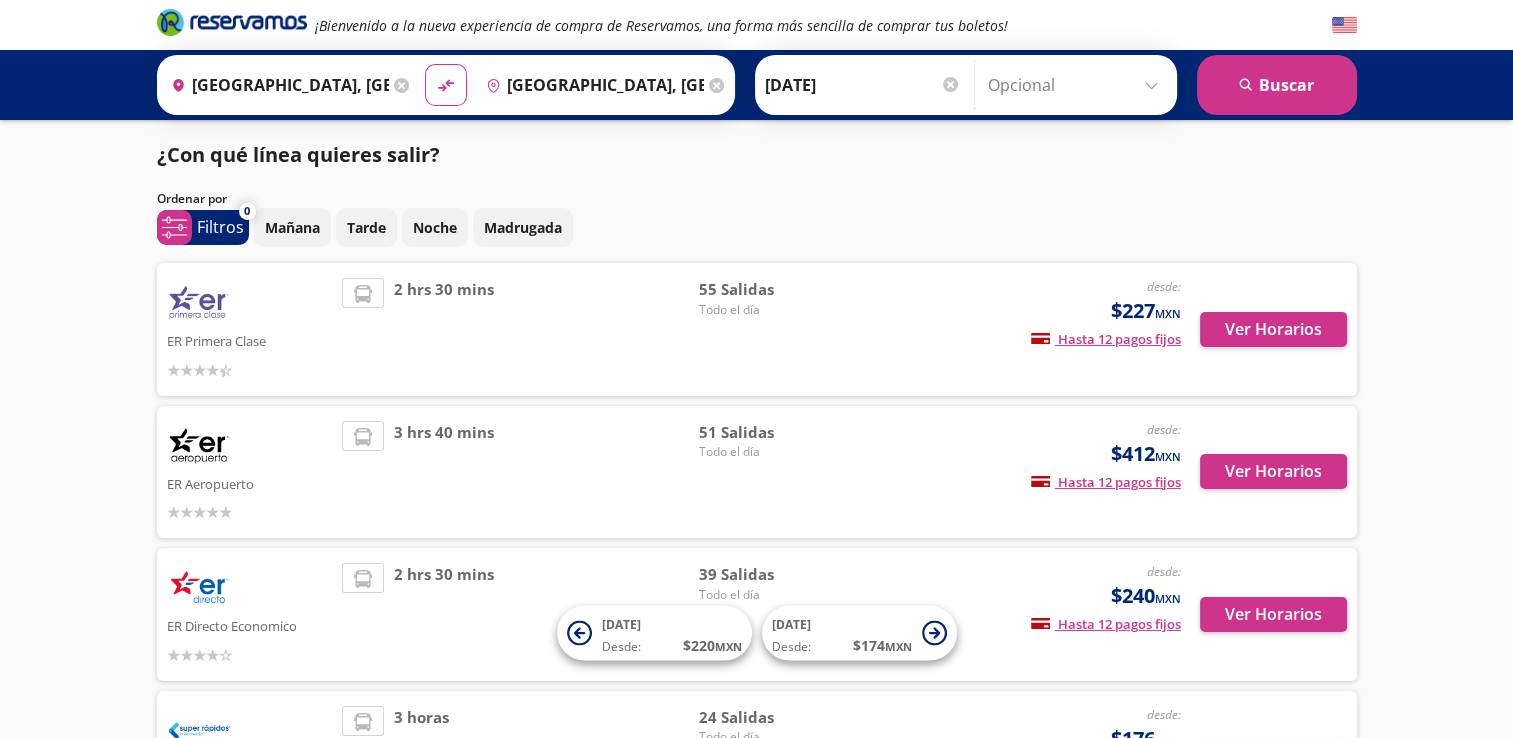 click at bounding box center (363, 294) 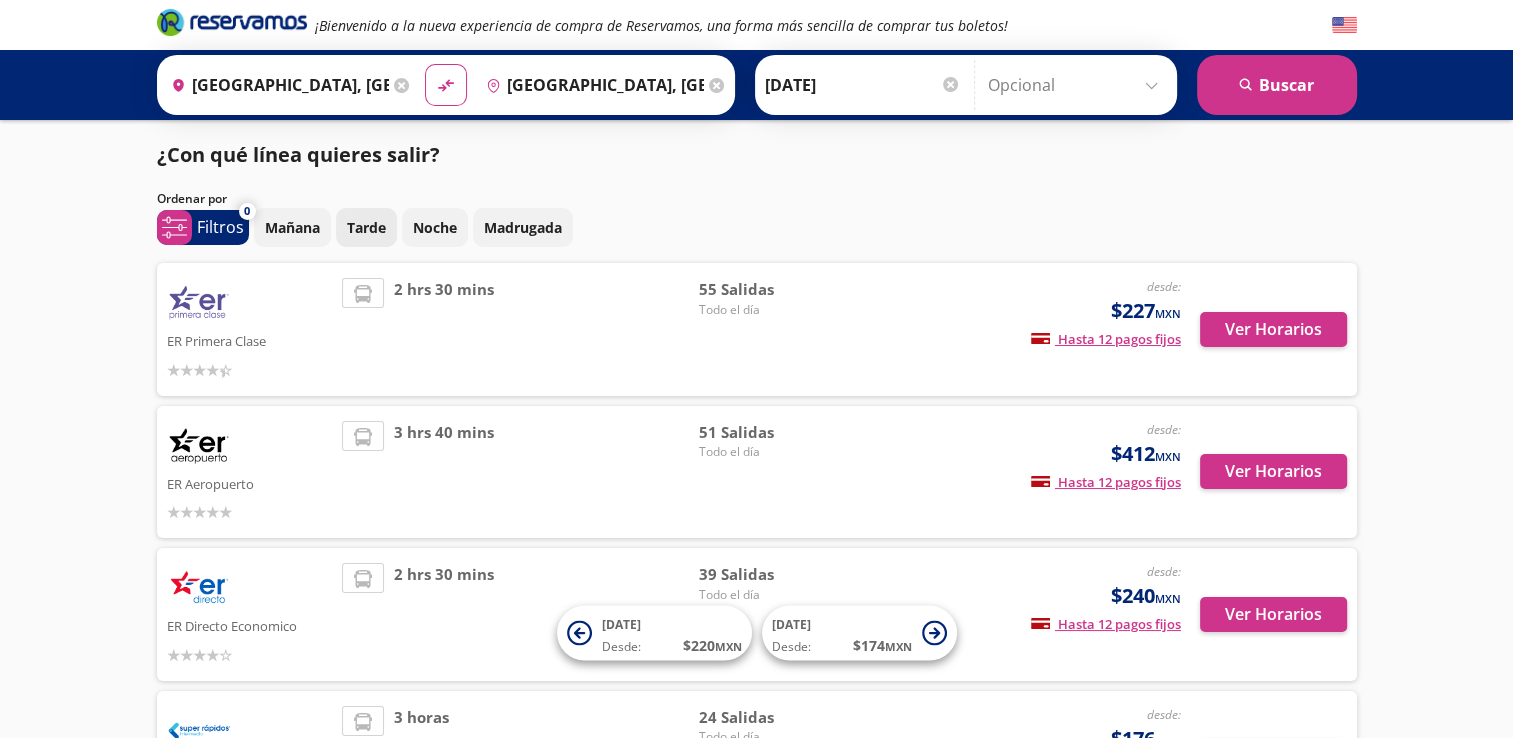 click on "Tarde" at bounding box center (366, 227) 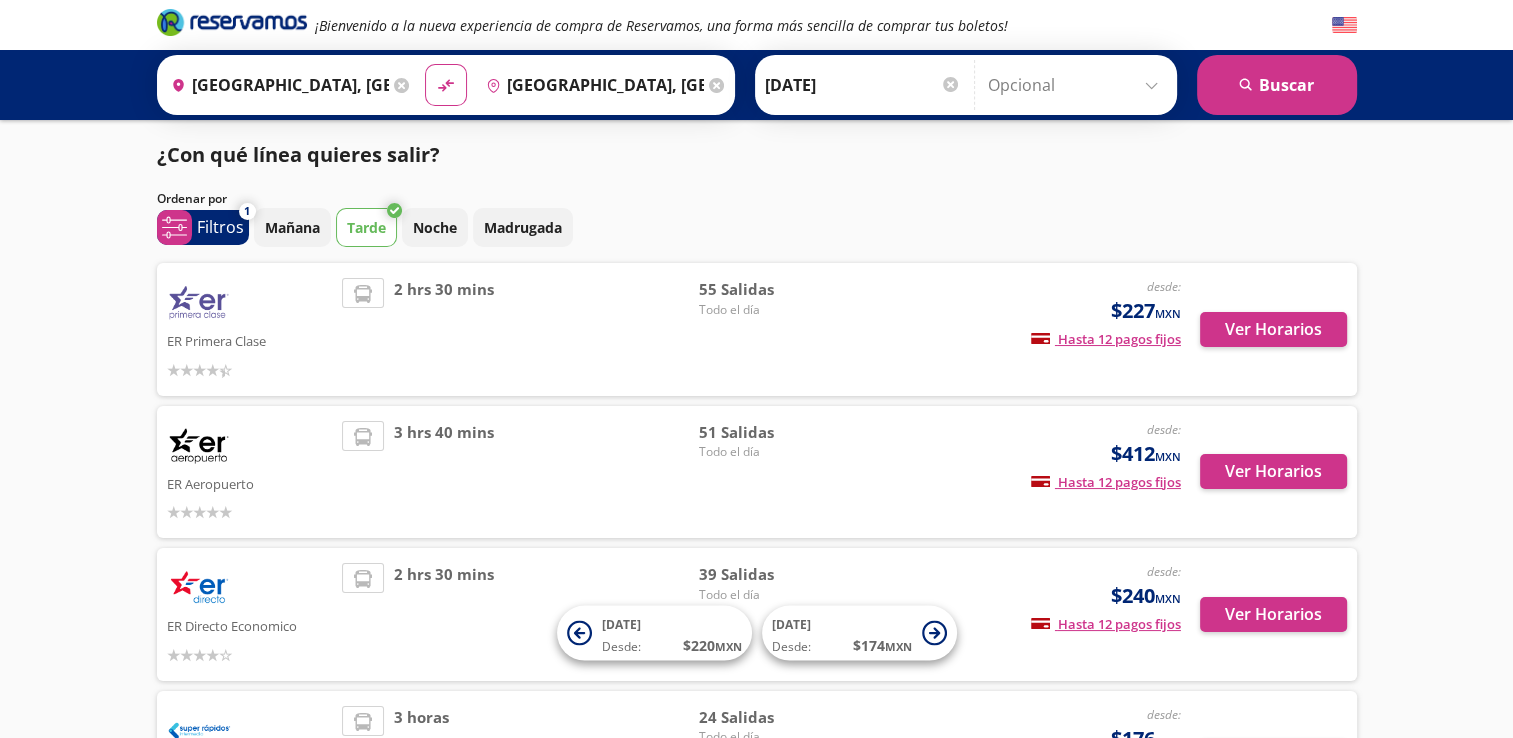 click at bounding box center [199, 303] 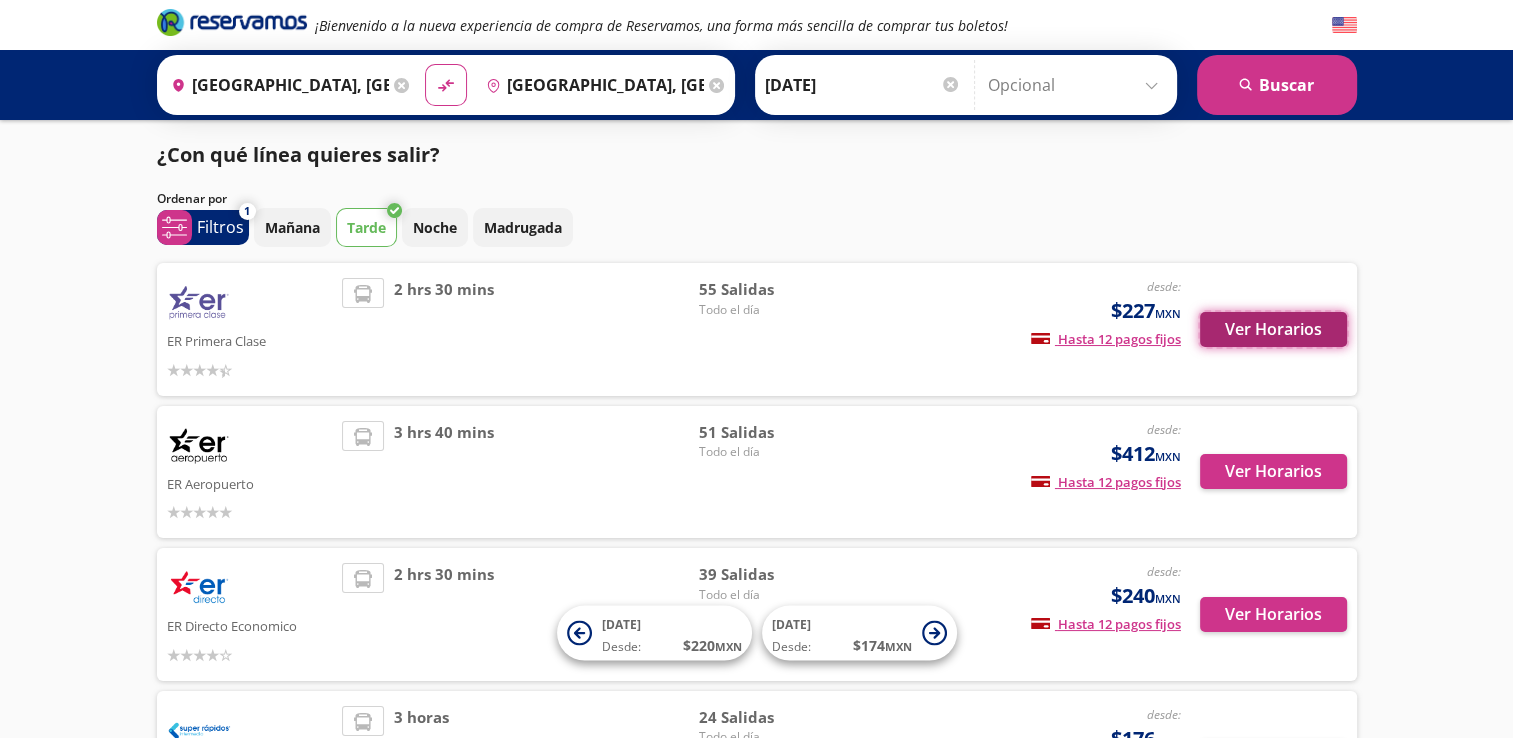 click on "Ver Horarios" at bounding box center [1273, 329] 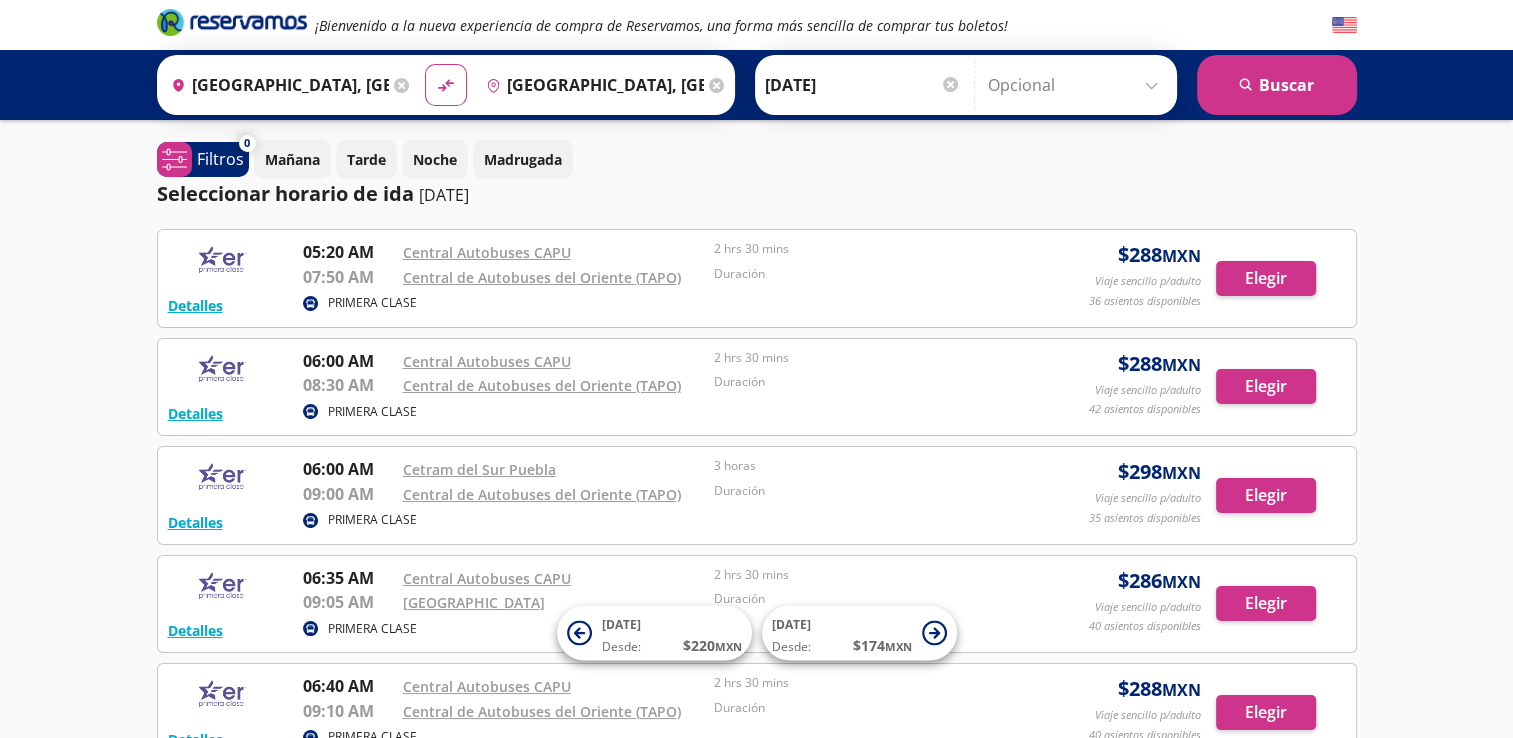 drag, startPoint x: 1252, startPoint y: 332, endPoint x: 1404, endPoint y: 319, distance: 152.5549 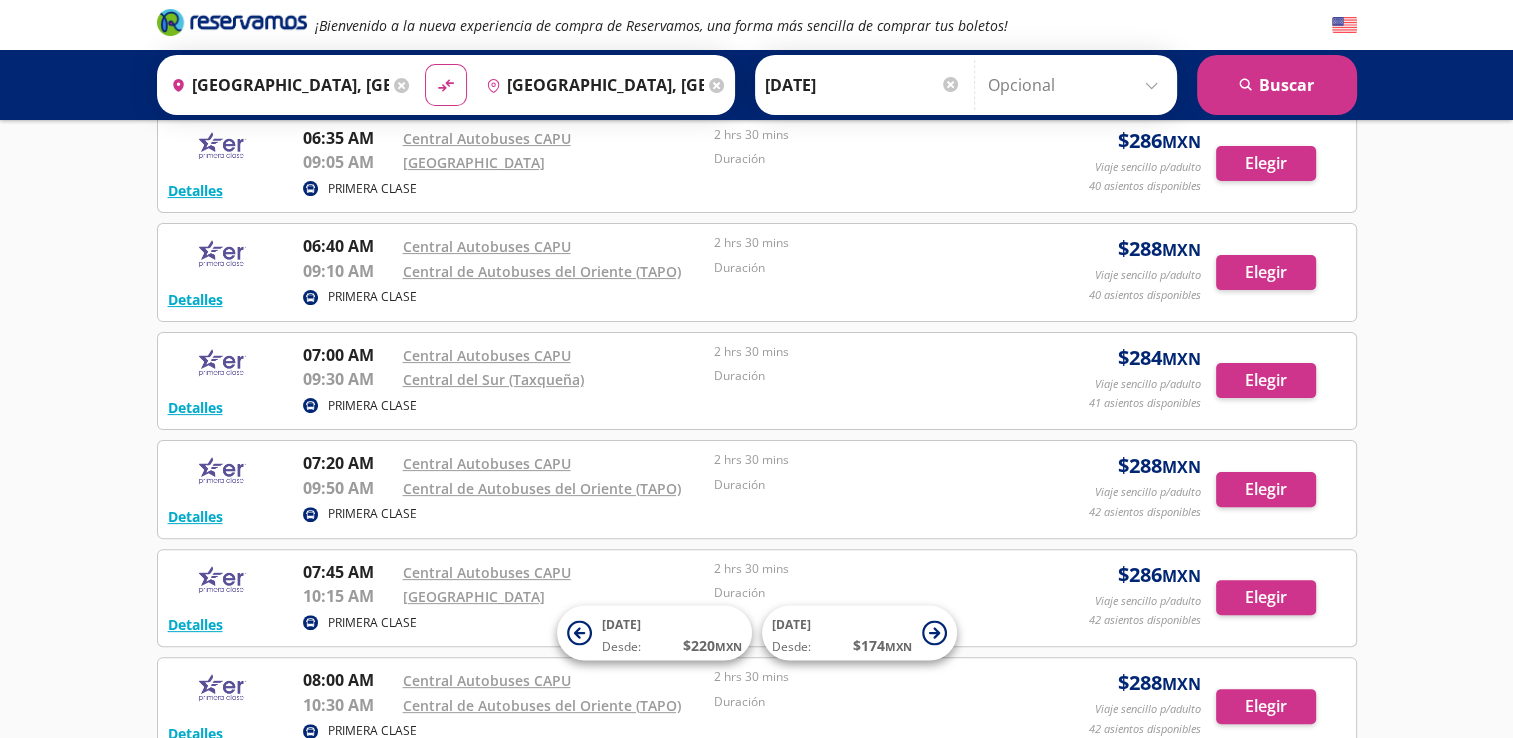 scroll, scrollTop: 460, scrollLeft: 0, axis: vertical 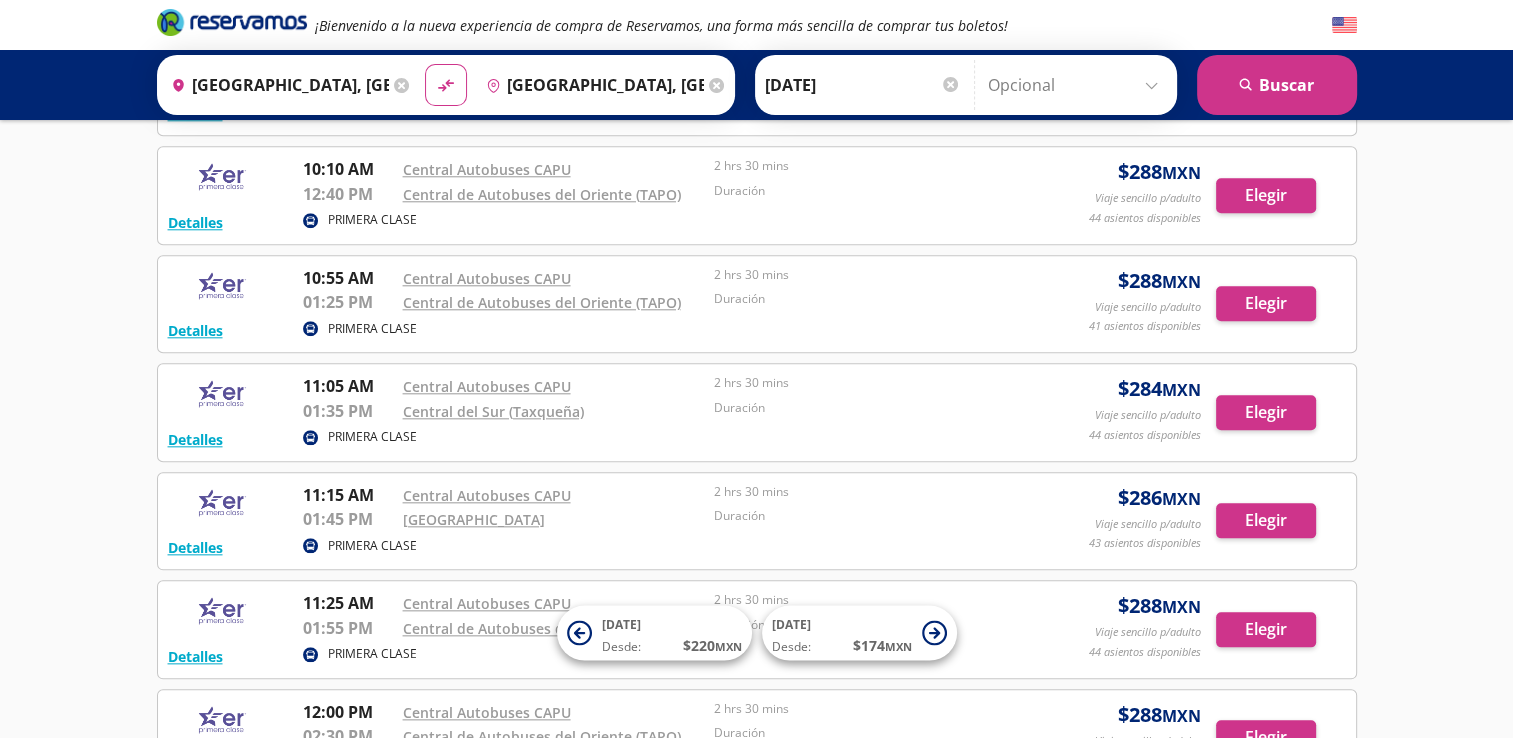 drag, startPoint x: 1460, startPoint y: 719, endPoint x: 1457, endPoint y: 738, distance: 19.235384 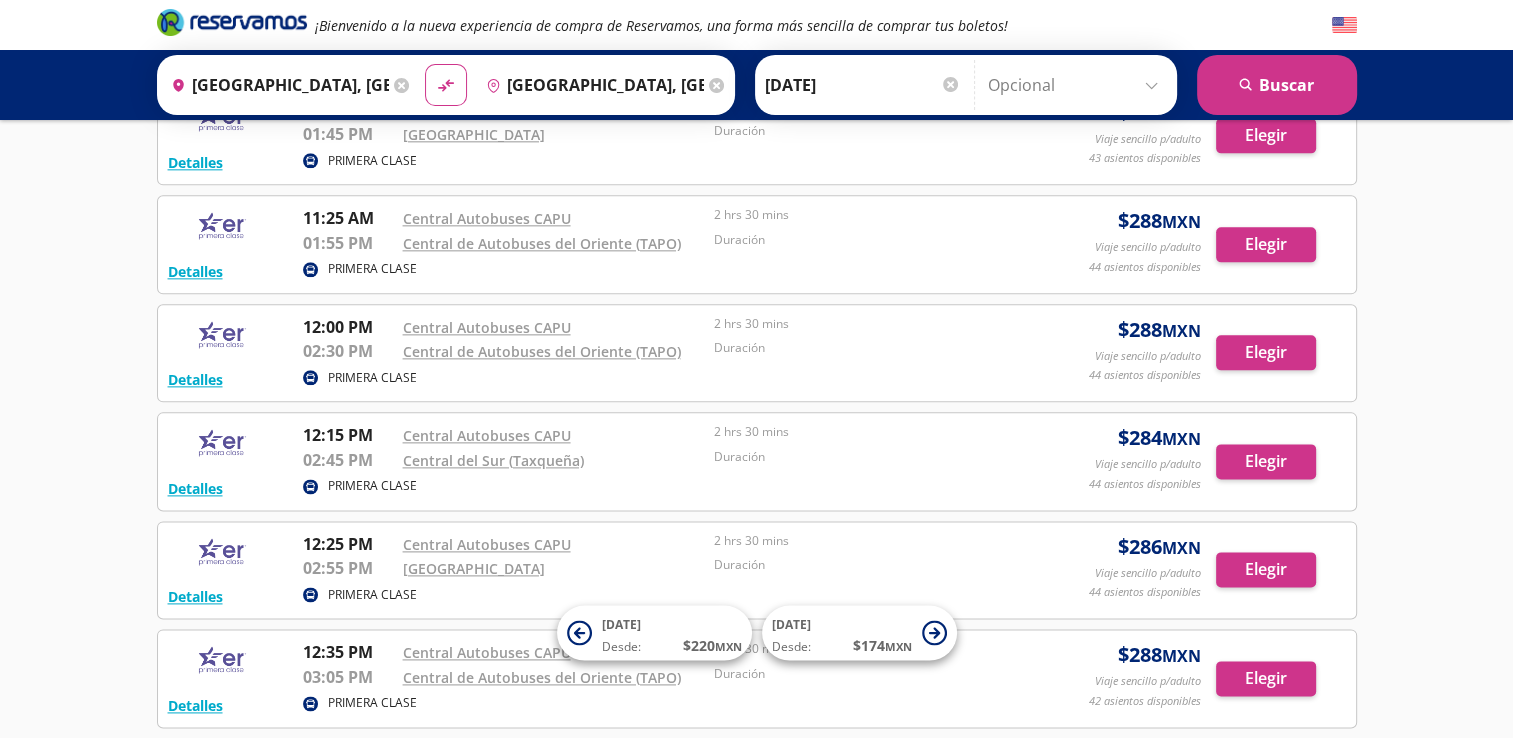 scroll, scrollTop: 2430, scrollLeft: 0, axis: vertical 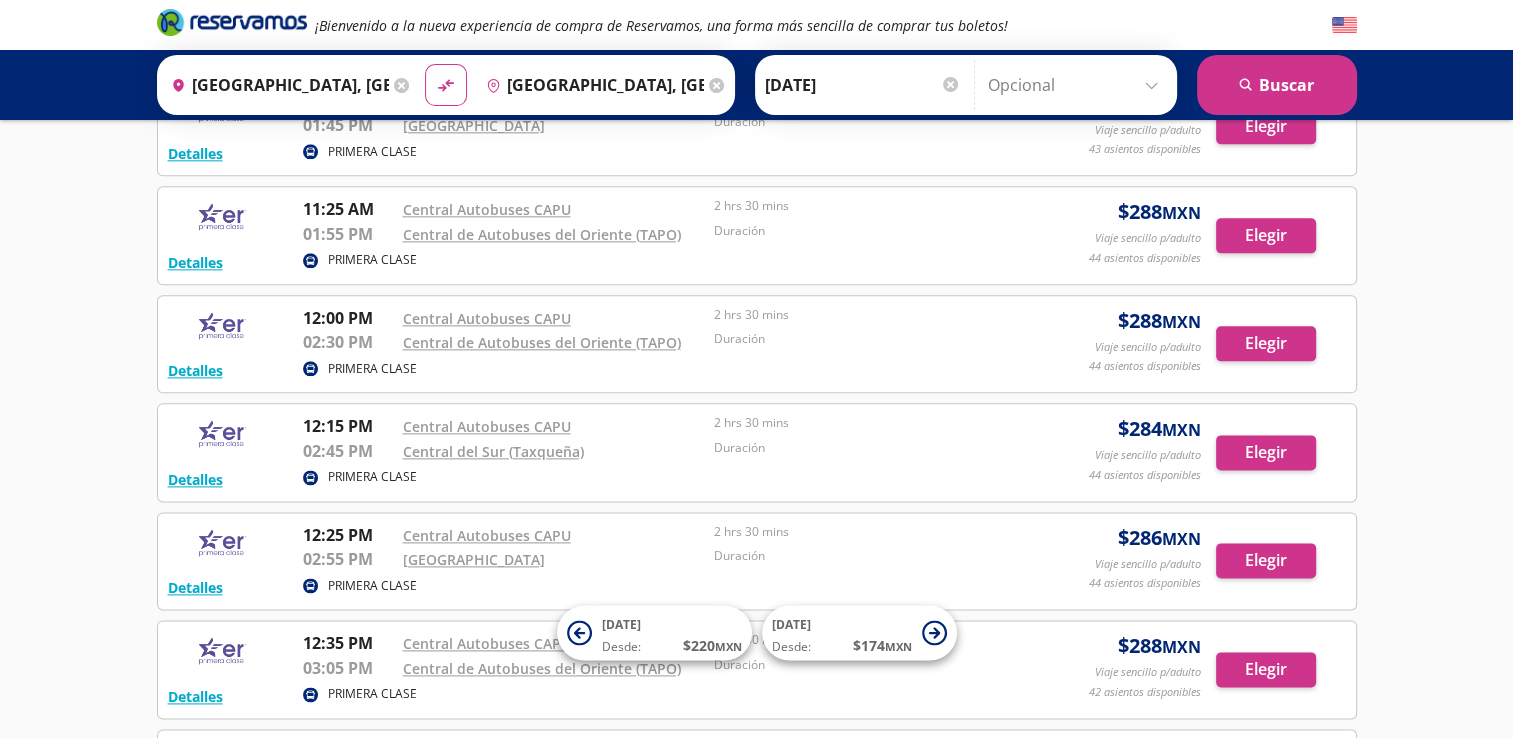 drag, startPoint x: 1511, startPoint y: 606, endPoint x: 1507, endPoint y: 649, distance: 43.185646 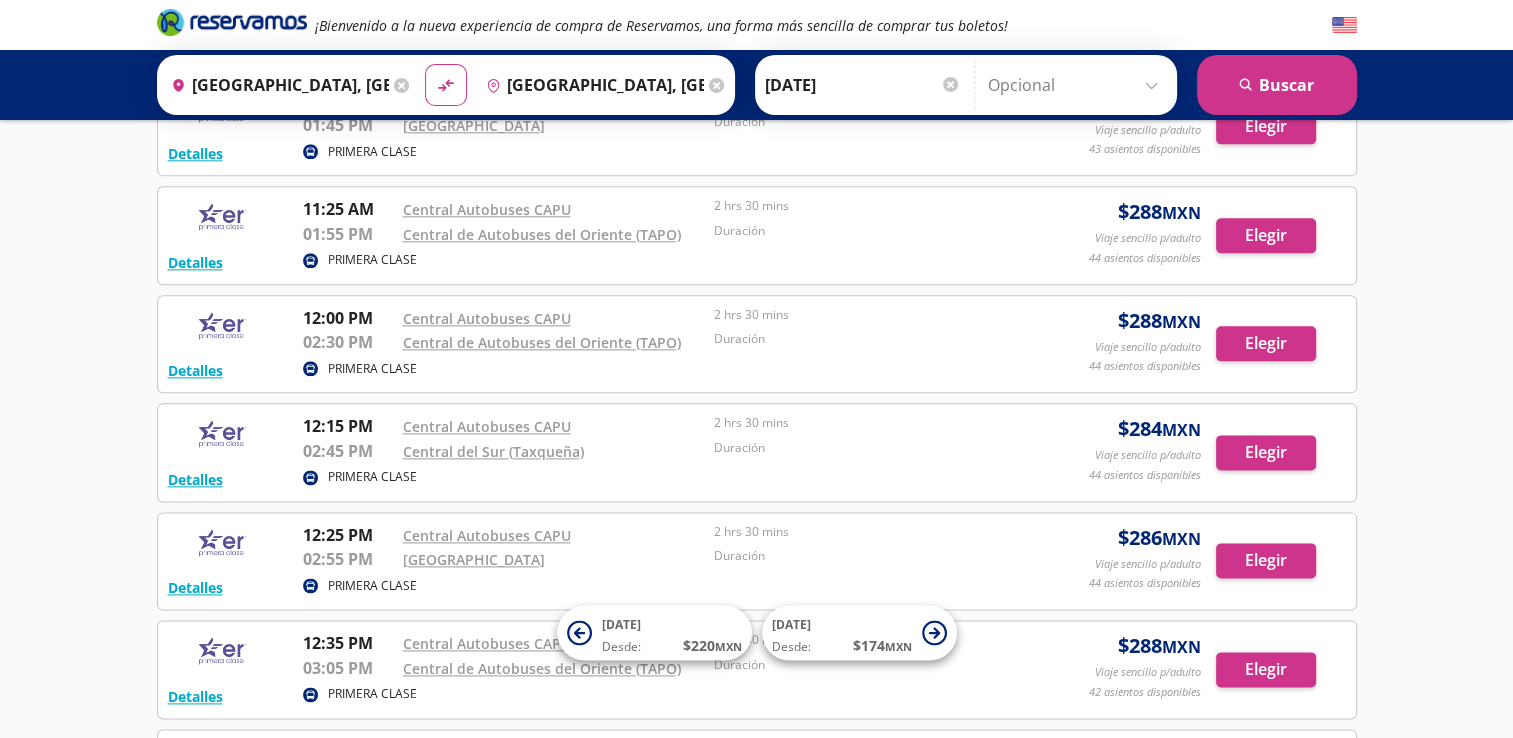 click on "¡Bienvenido a la nueva experiencia de compra de Reservamos, una forma más sencilla de comprar tus boletos! Origen
heroicons:map-pin-20-solid
[GEOGRAPHIC_DATA], [GEOGRAPHIC_DATA]
Destino
pin-outline
[GEOGRAPHIC_DATA], [GEOGRAPHIC_DATA]
material-symbols:compare-arrows-rounded
[PERSON_NAME] 12-[DATE]" at bounding box center (756, -599) 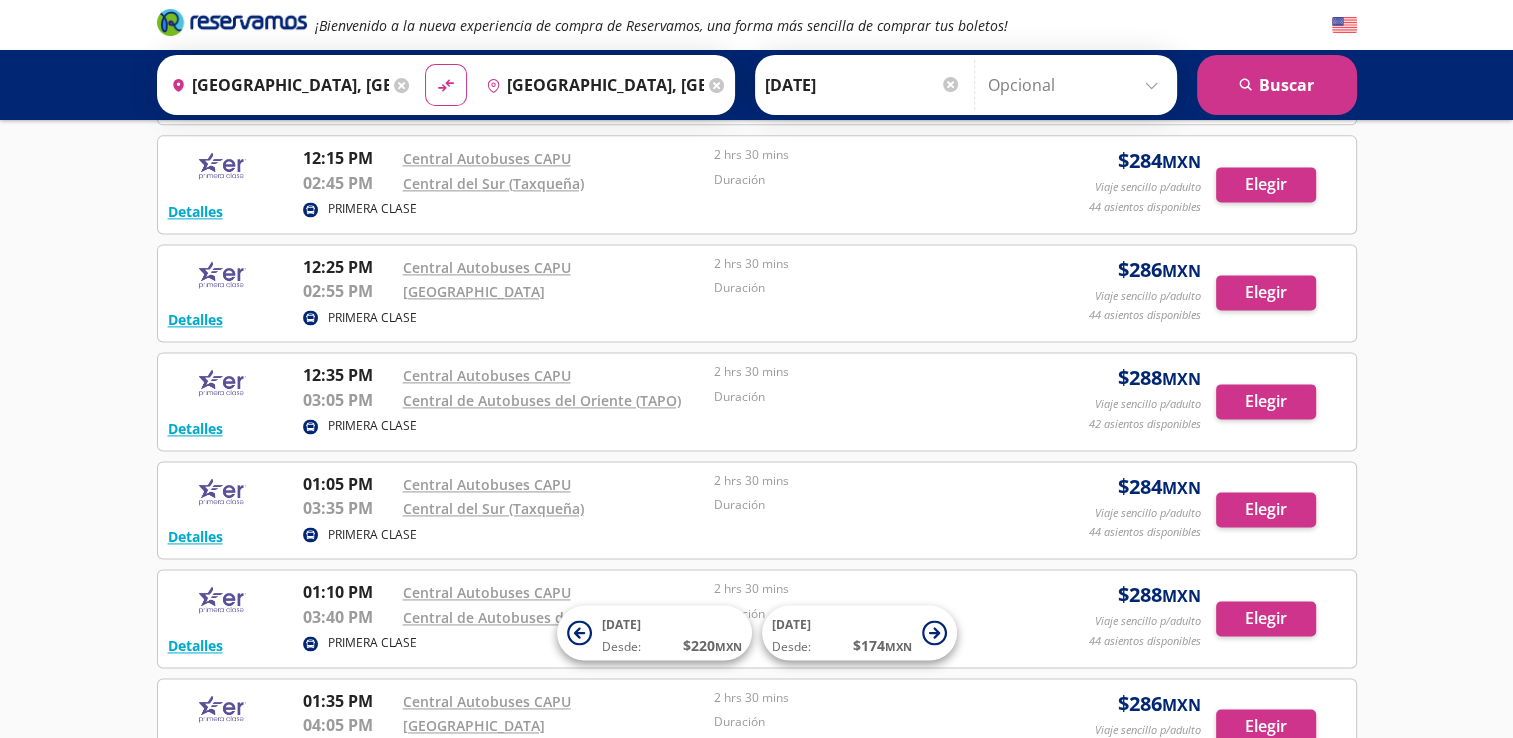 scroll, scrollTop: 2719, scrollLeft: 0, axis: vertical 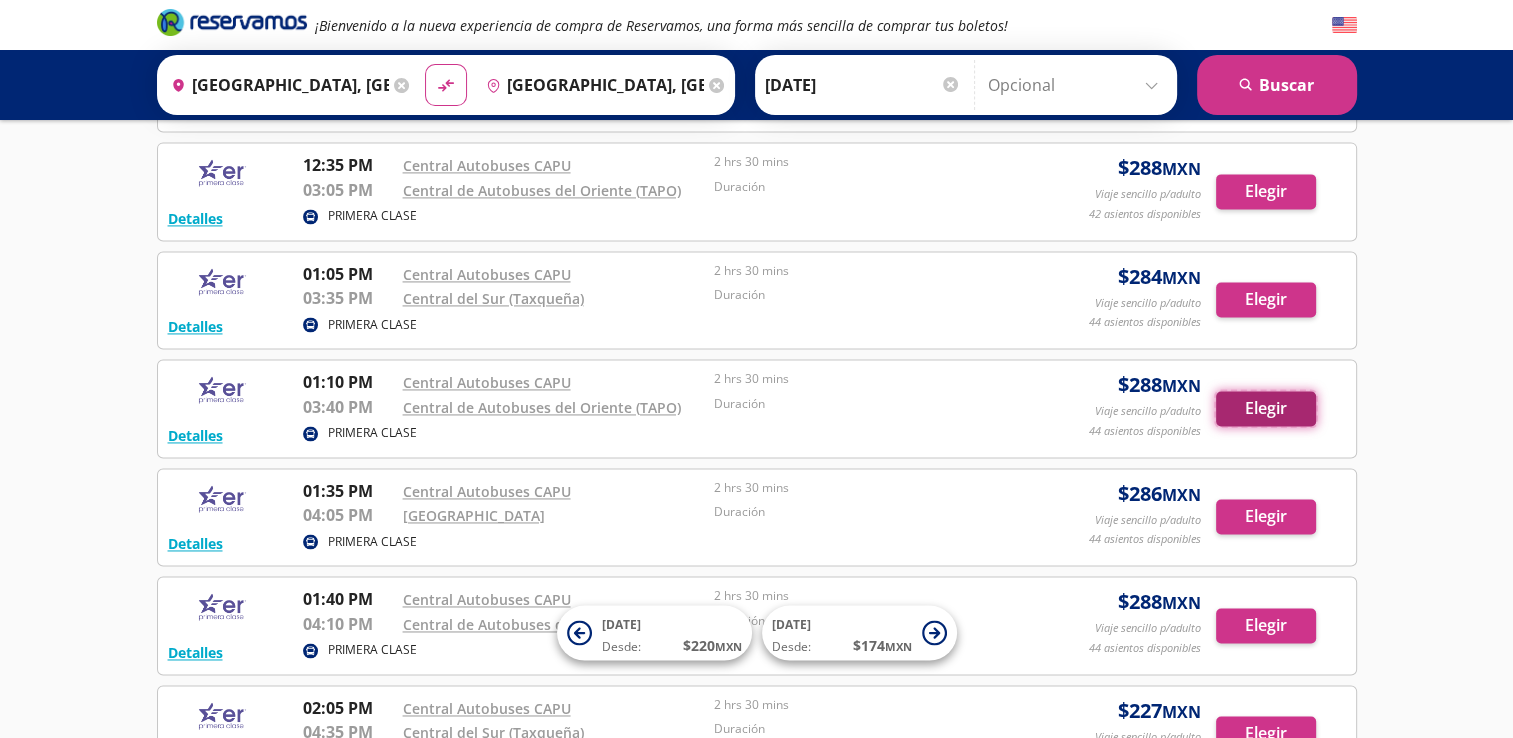 click on "Elegir" at bounding box center (1266, 408) 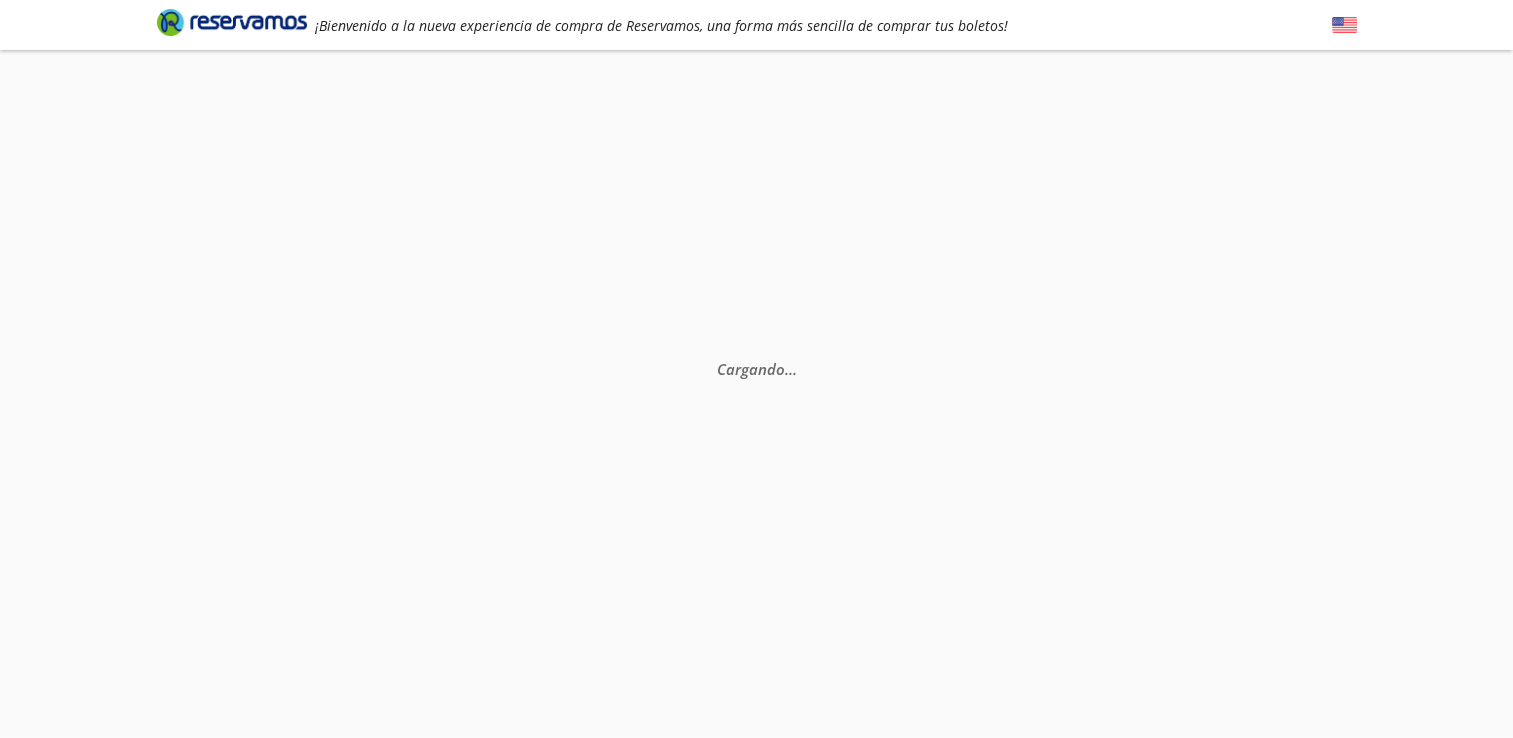 scroll, scrollTop: 0, scrollLeft: 0, axis: both 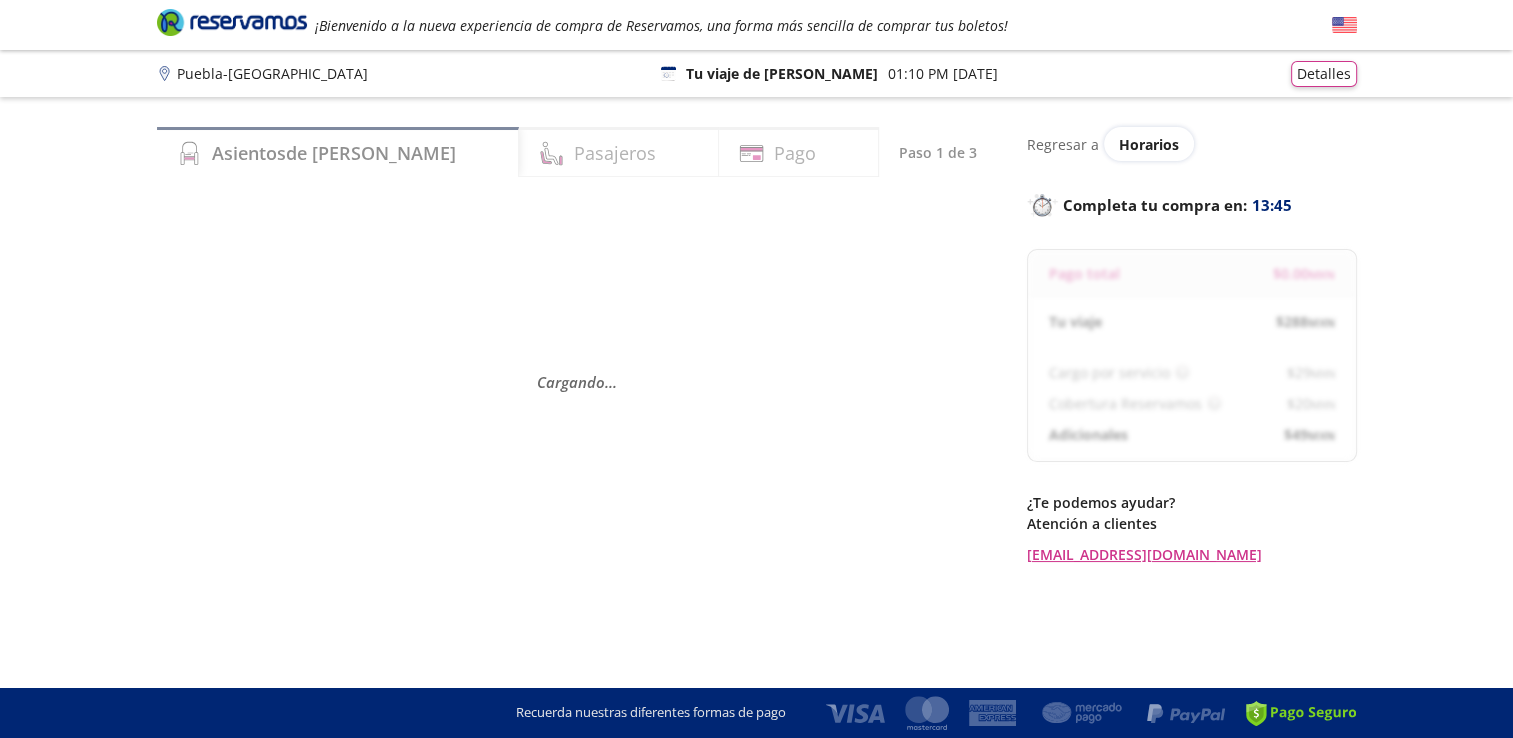 click on "Pasajeros" at bounding box center (615, 153) 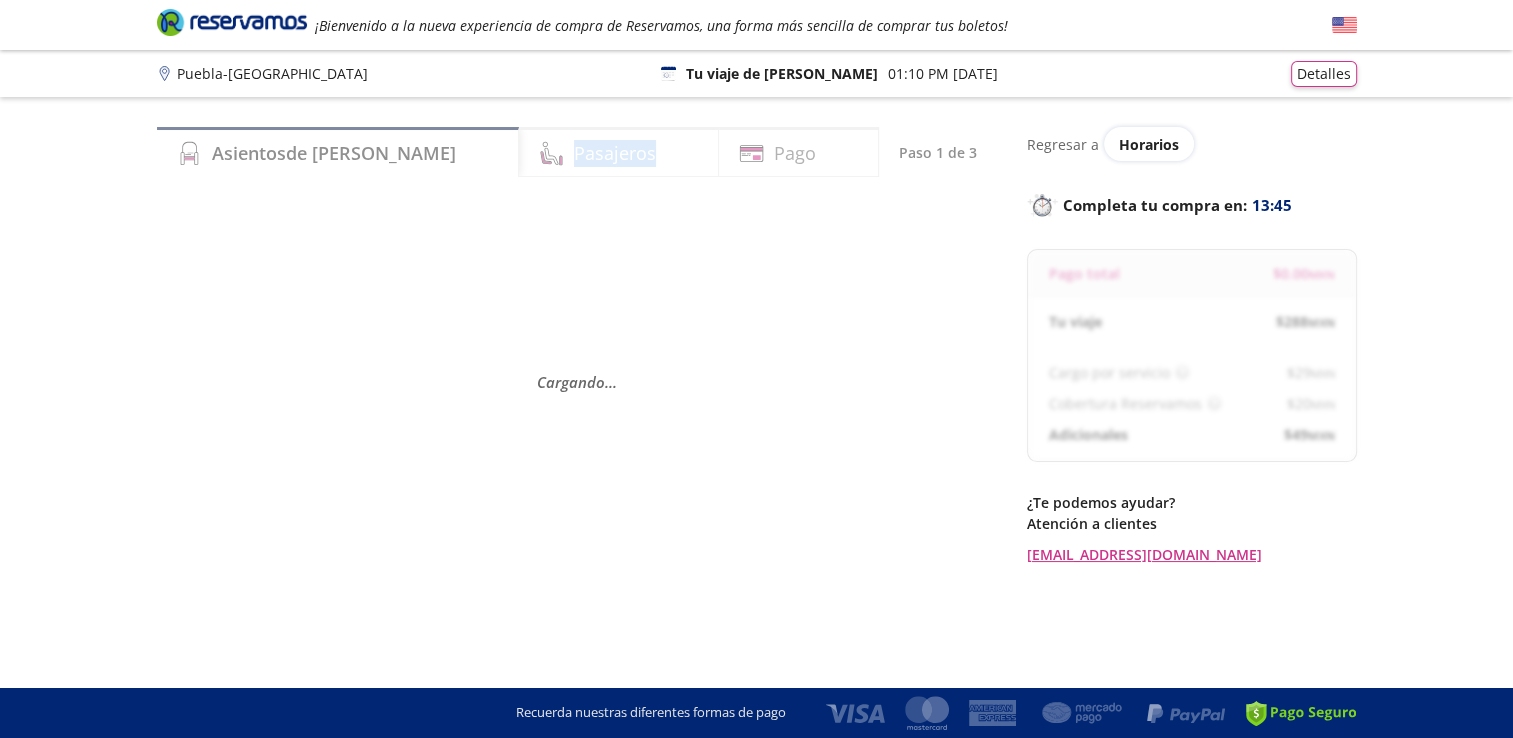 click on "Pasajeros" at bounding box center [615, 153] 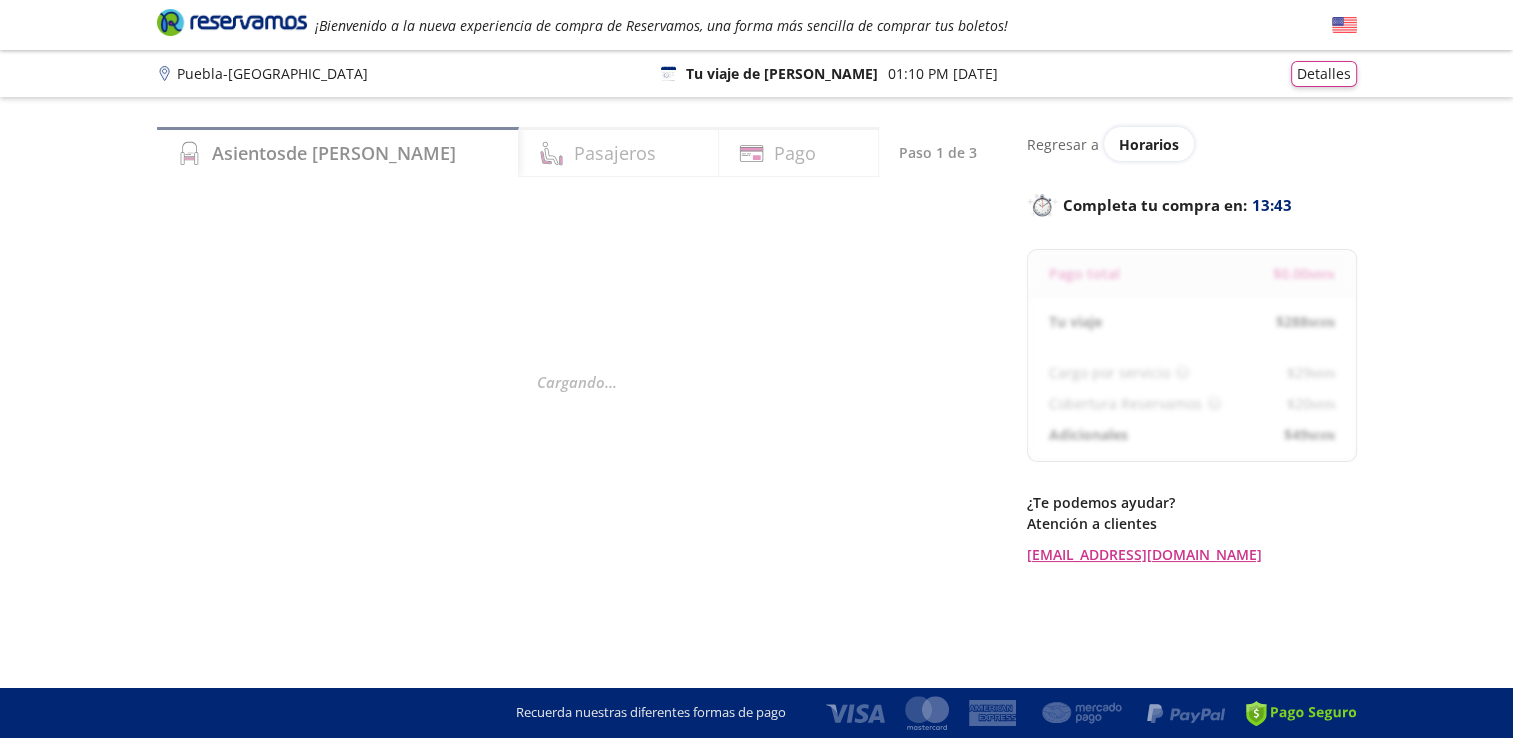 click on "Cargando . . ." at bounding box center [577, 381] 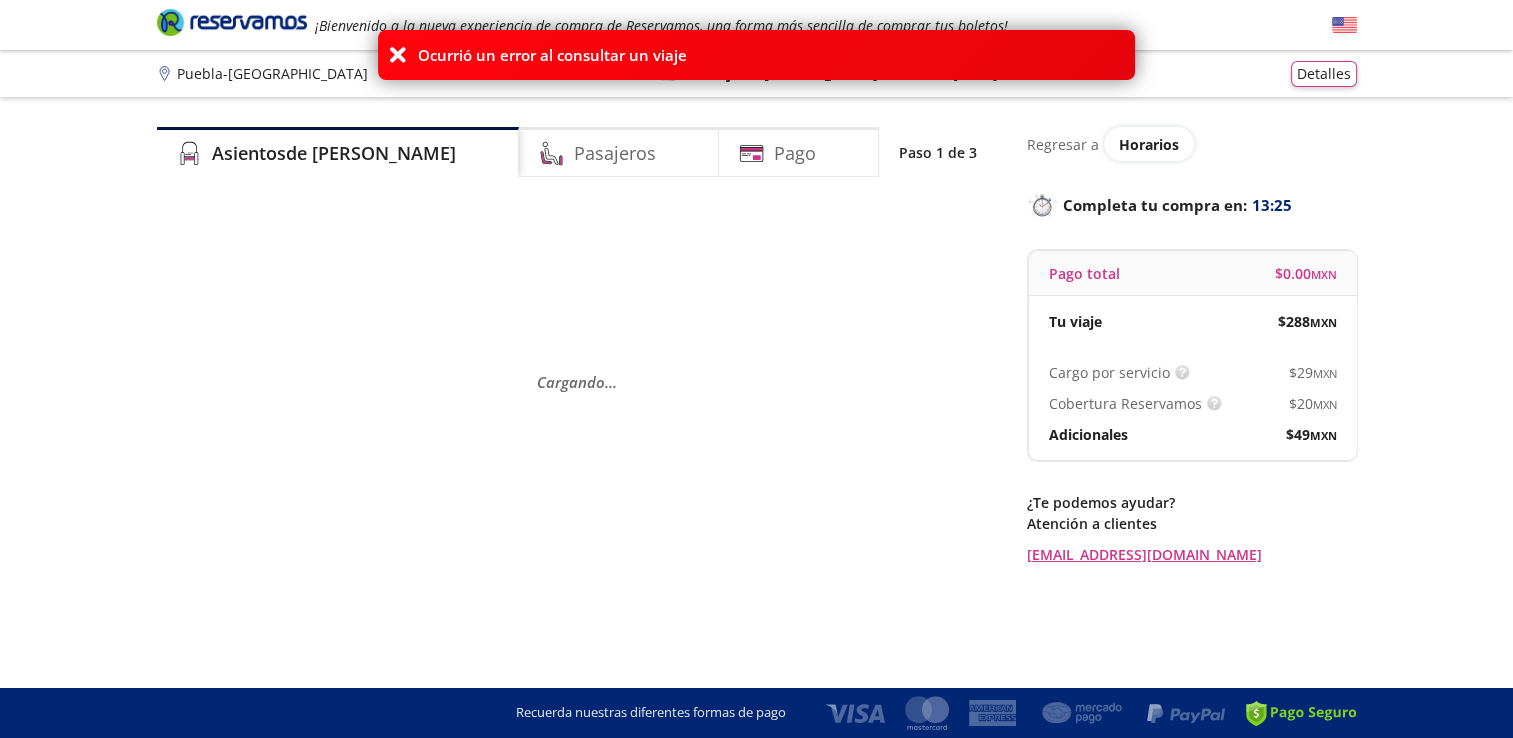 click at bounding box center (398, 55) 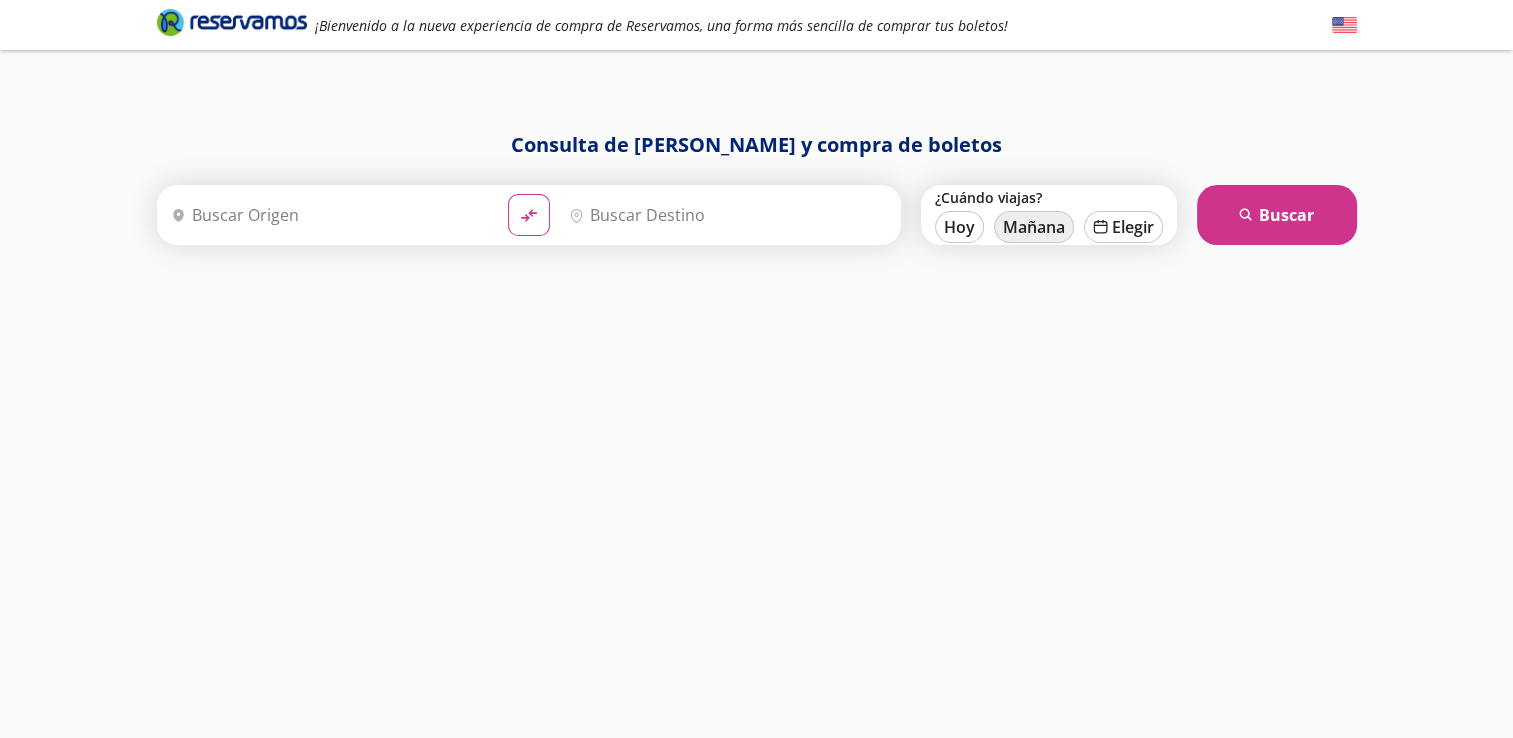 click on "Mañana" at bounding box center (1034, 227) 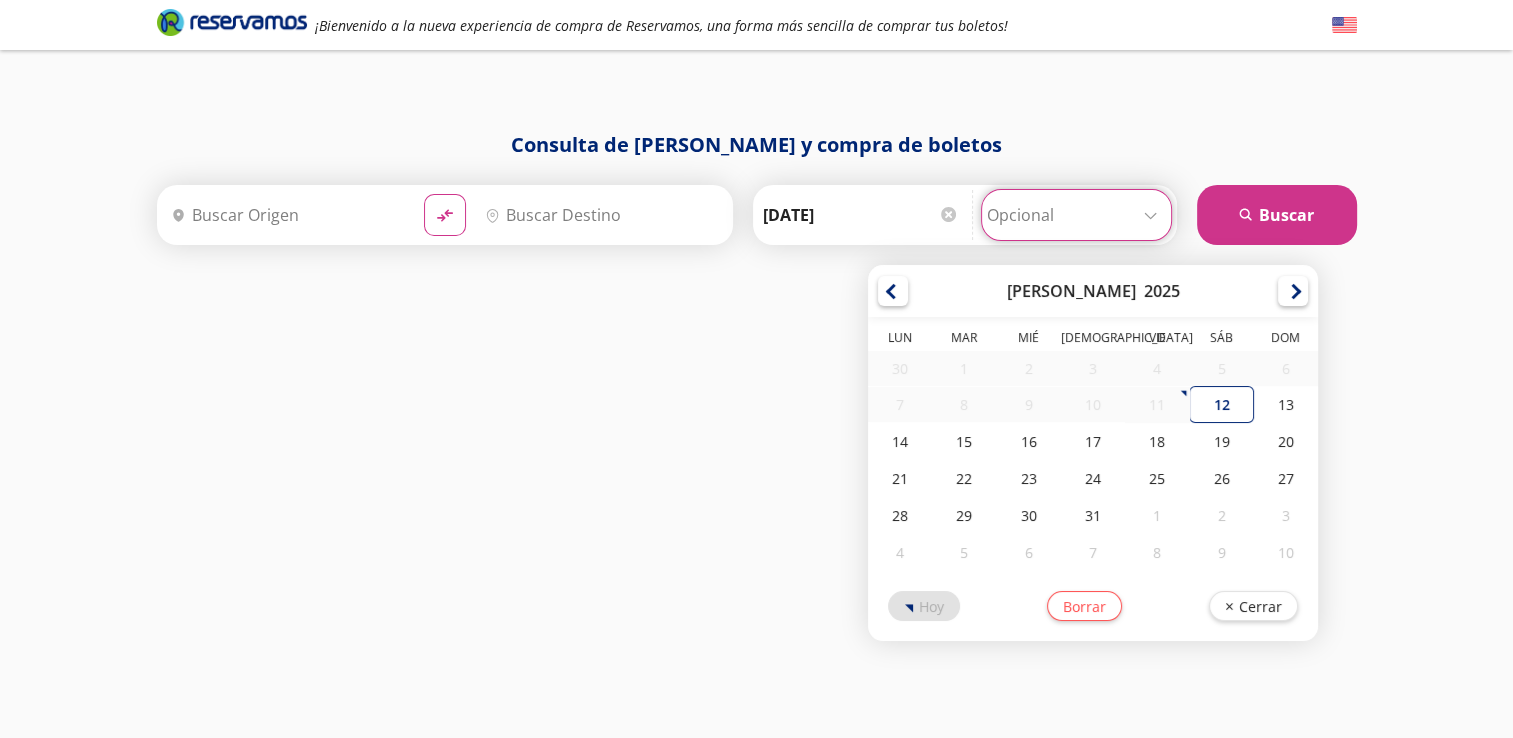 click at bounding box center [1076, 215] 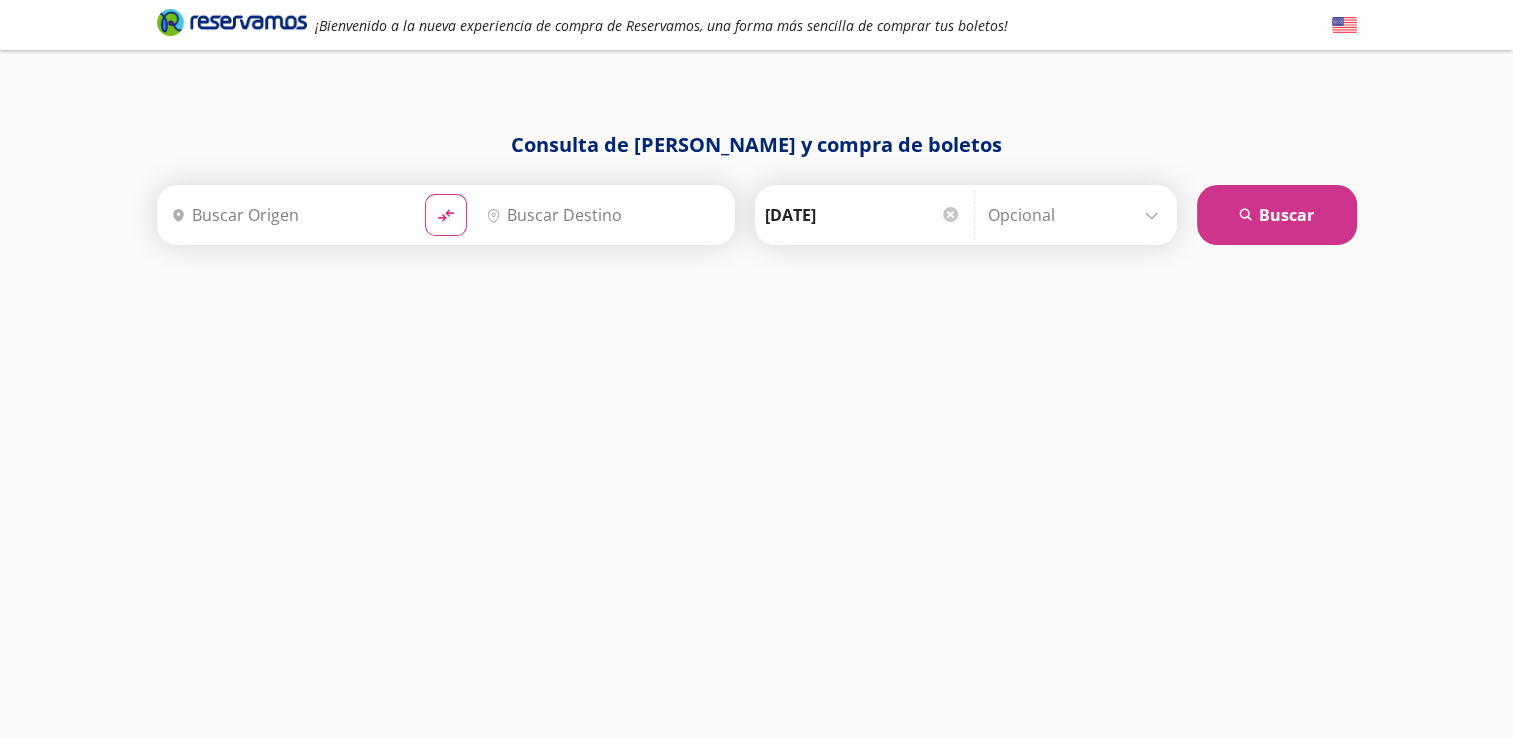 click on "pin-outline" 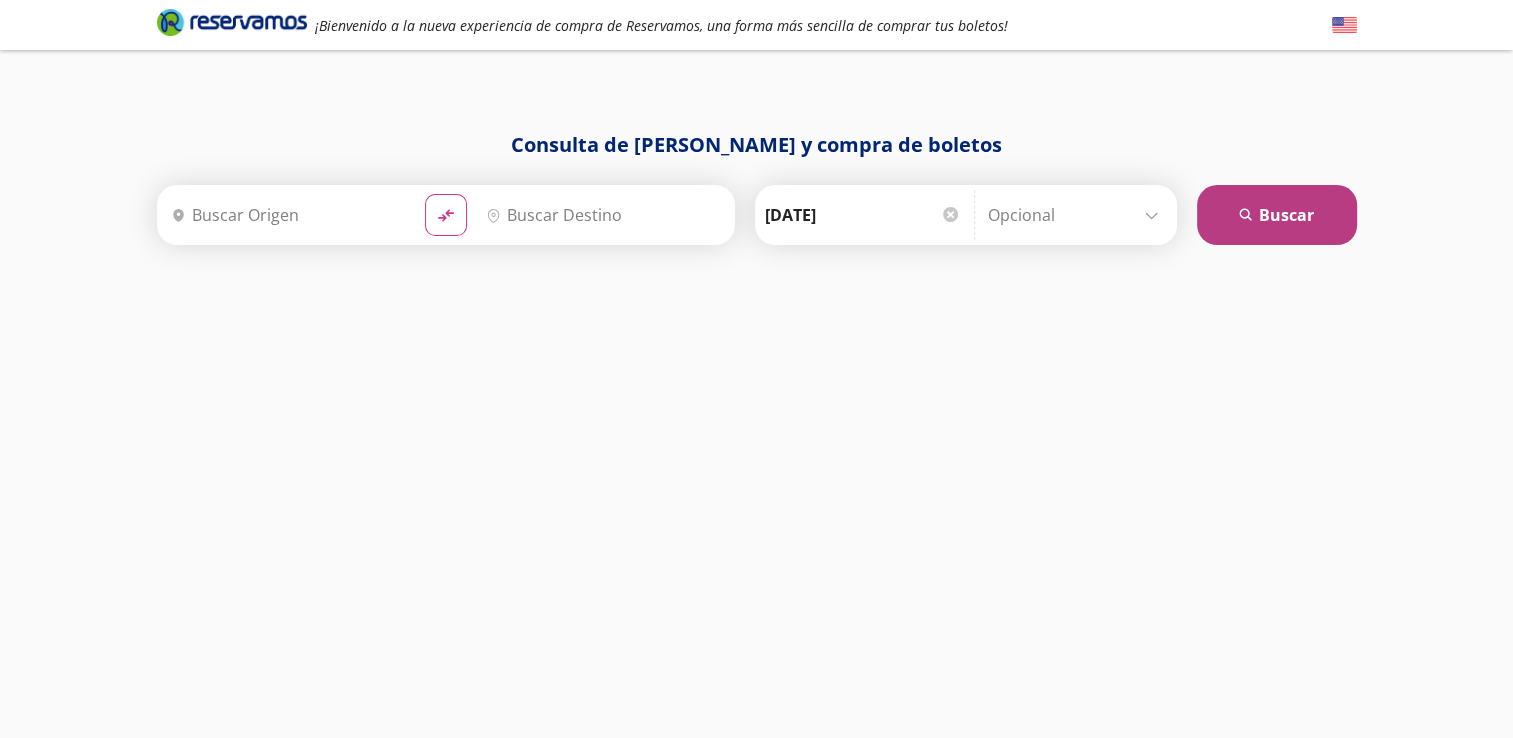 click on "search
[GEOGRAPHIC_DATA]" at bounding box center [1277, 215] 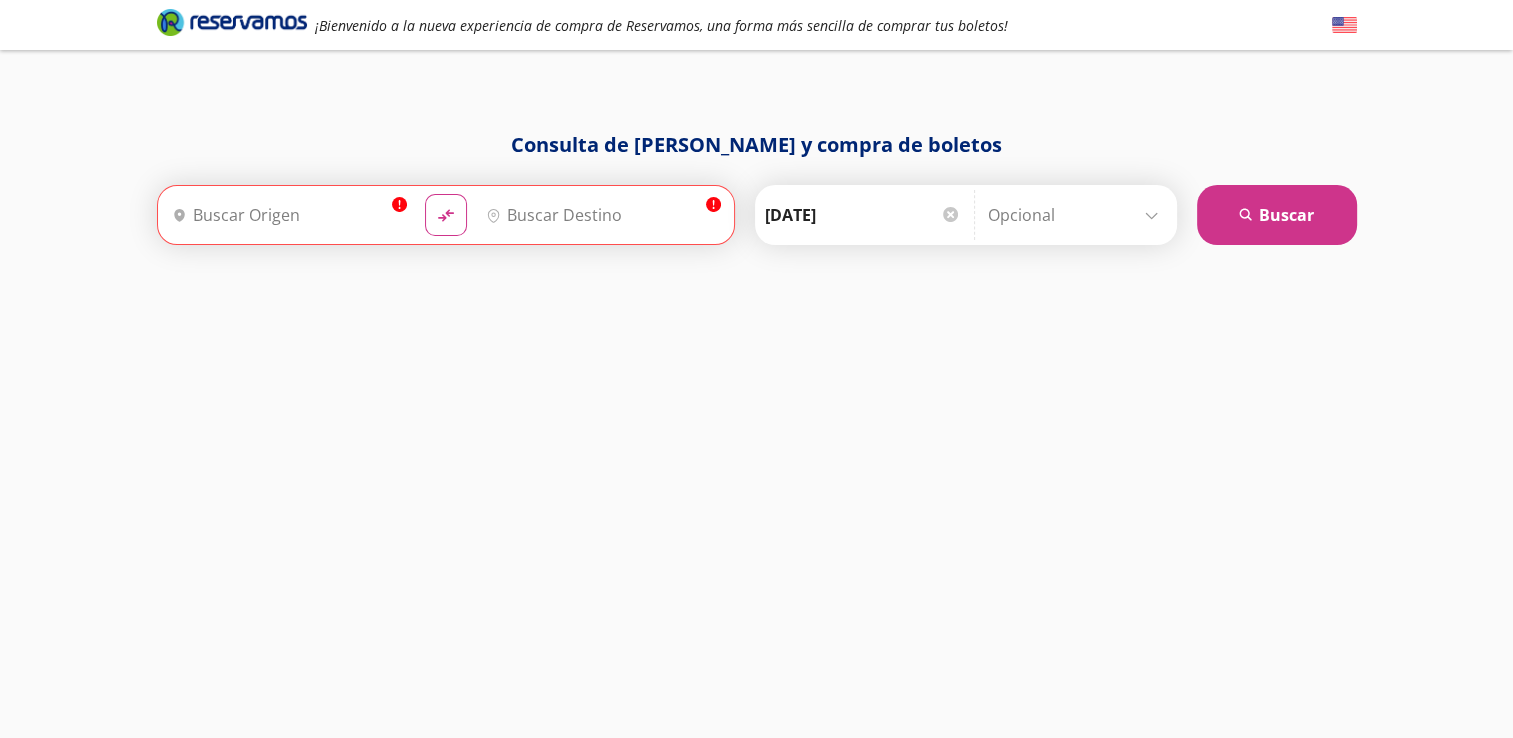 drag, startPoint x: 1280, startPoint y: 218, endPoint x: 1140, endPoint y: 259, distance: 145.88008 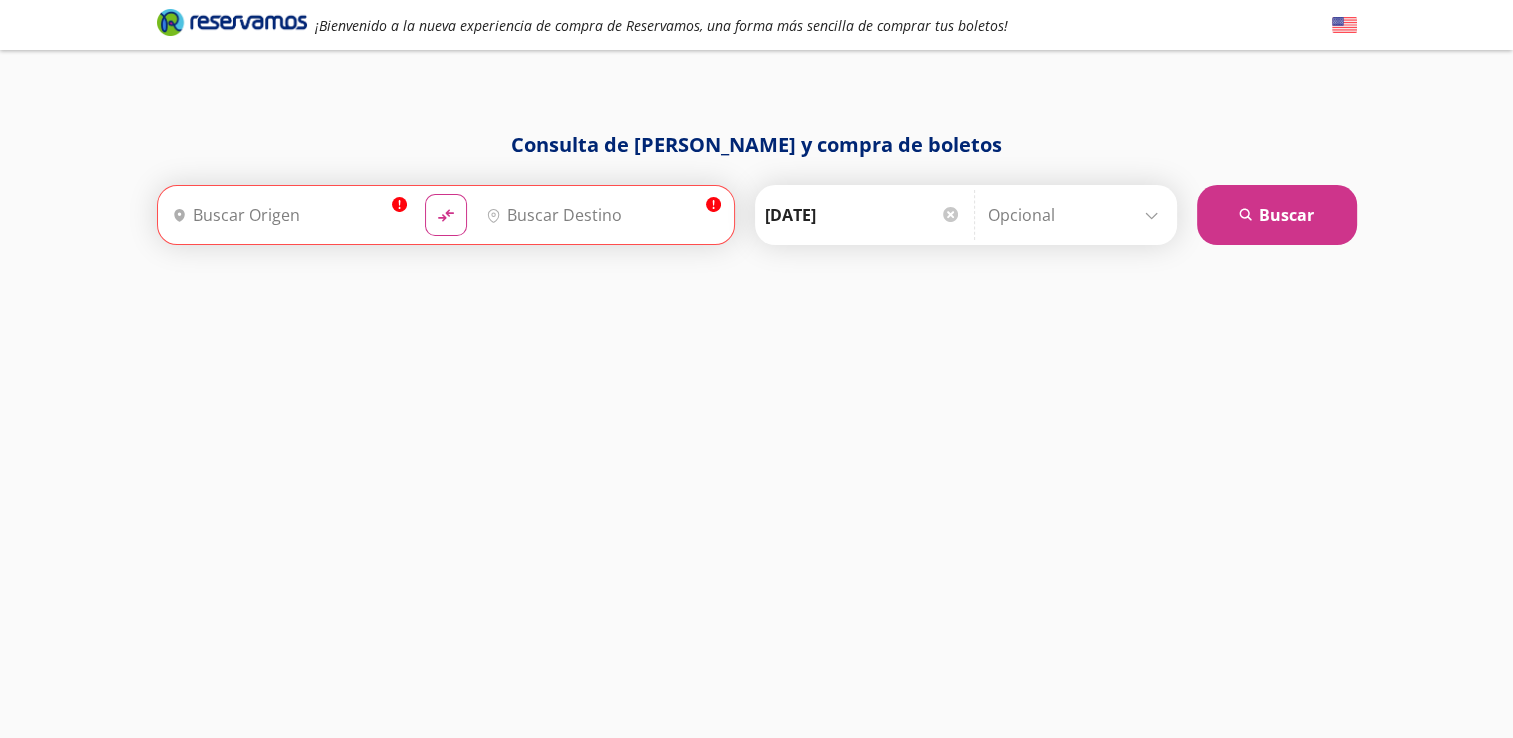 click on "Consulta de [PERSON_NAME] y compra de boletos
info
Origen
heroicons:map-pin-20-solid
info
Destino
pin-outline
material-symbols:compare-arrows-rounded" at bounding box center (757, 409) 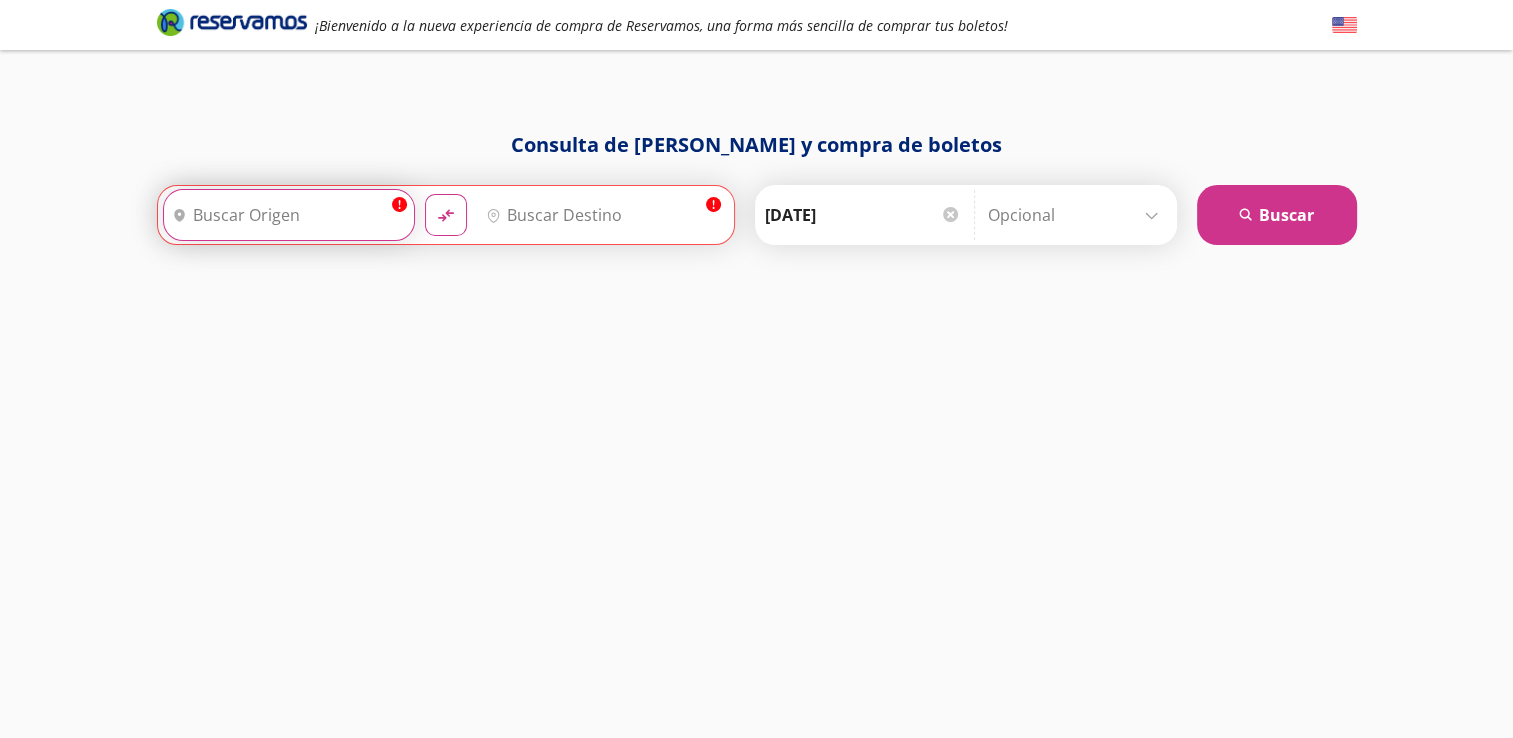 click on "Origen" at bounding box center (286, 215) 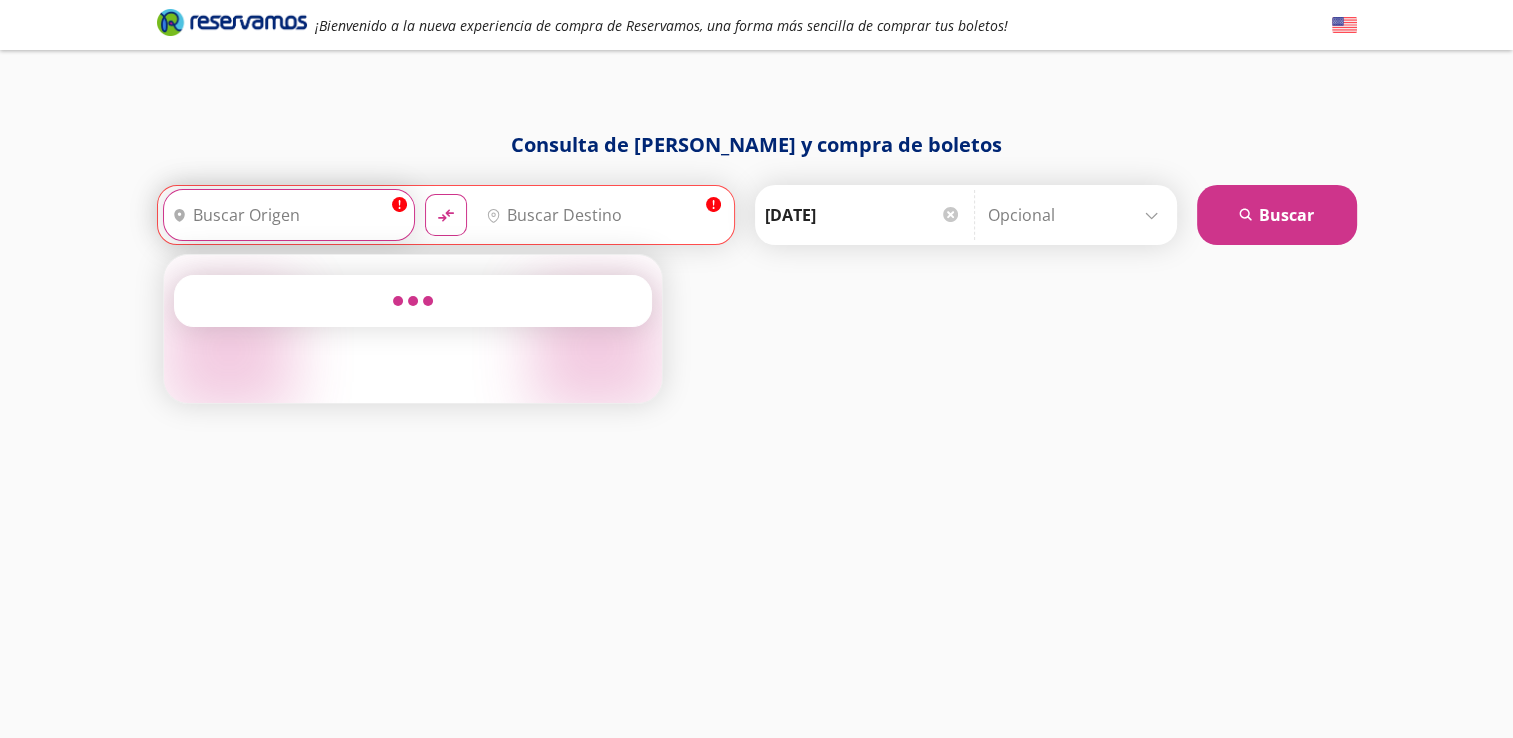 click on "Origen" at bounding box center (286, 215) 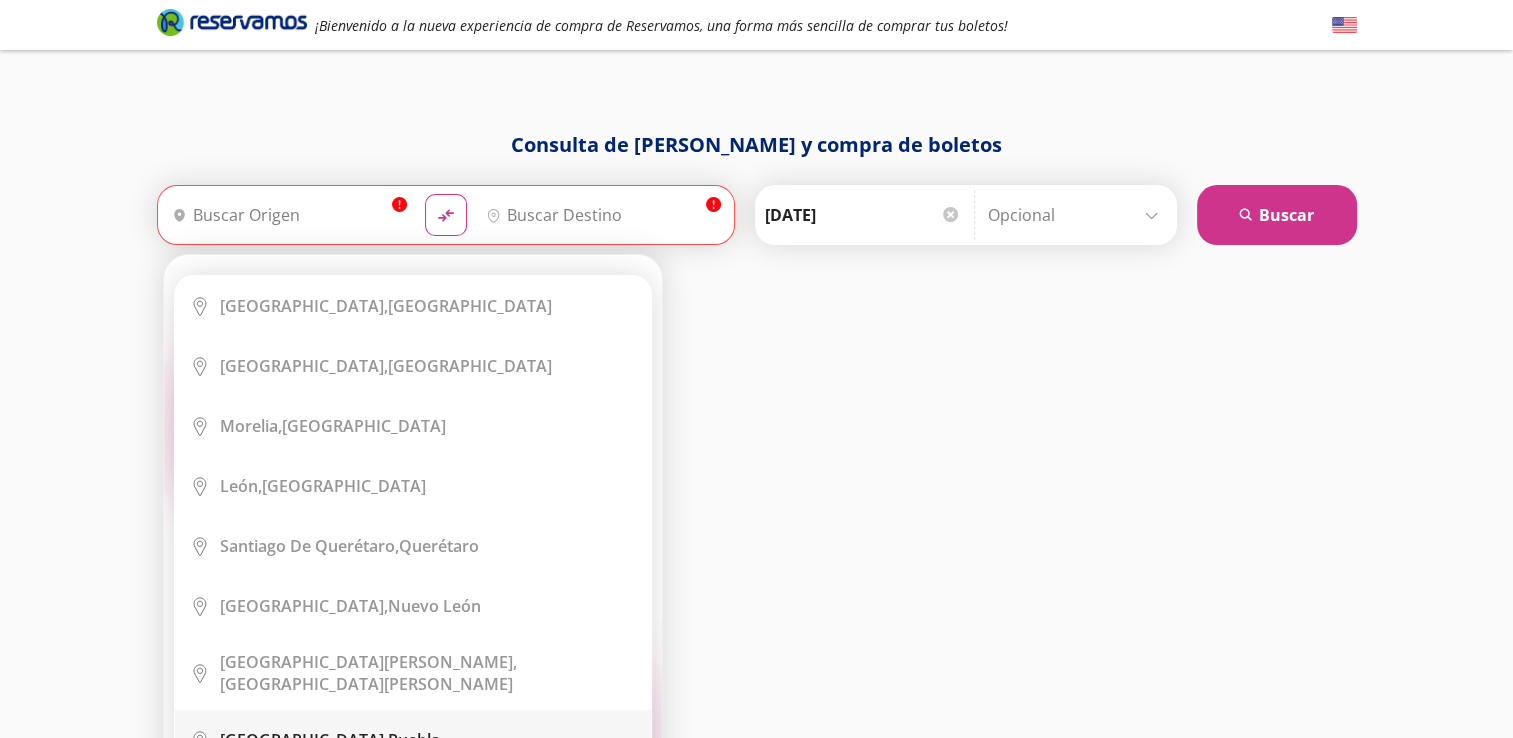 click on "[GEOGRAPHIC_DATA],  [GEOGRAPHIC_DATA]" at bounding box center [330, 740] 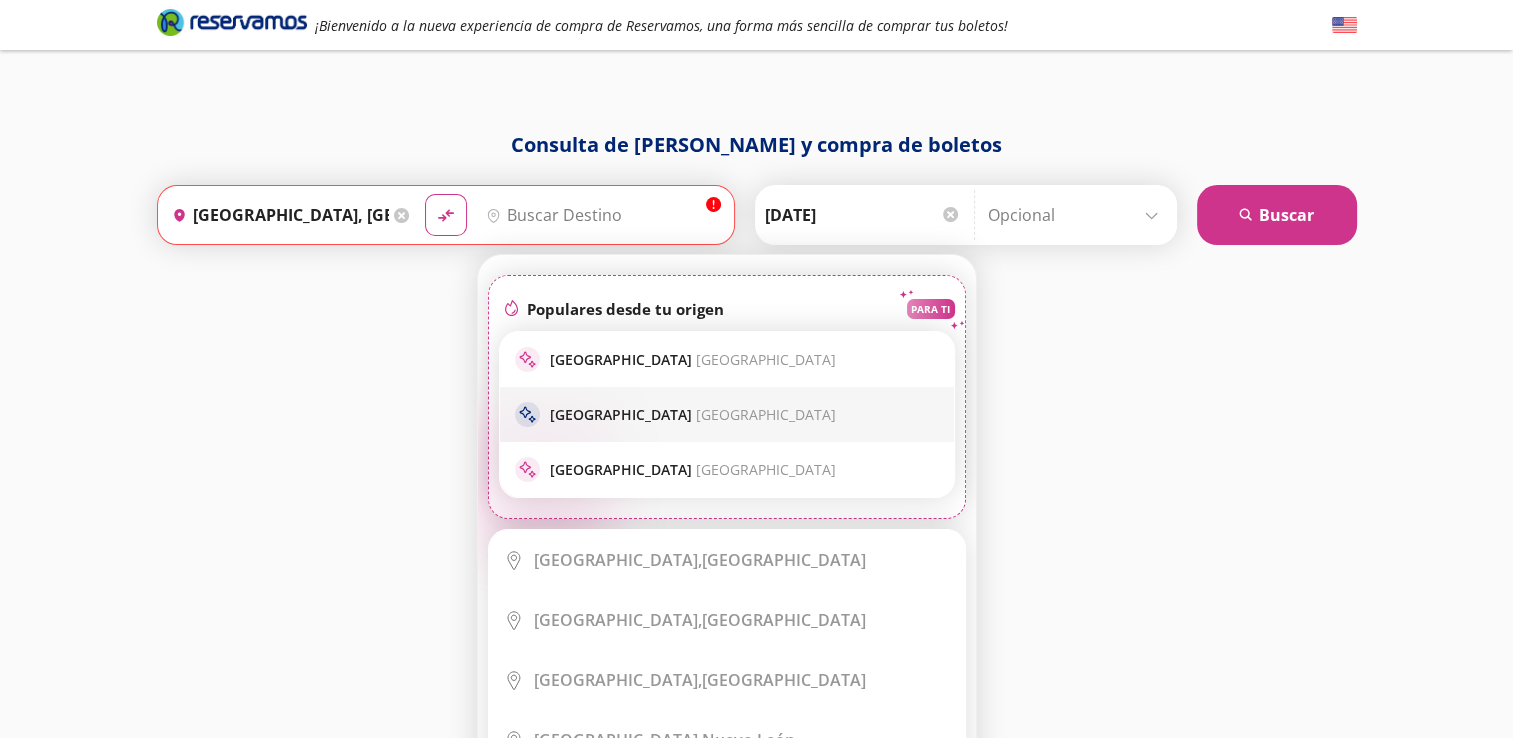 click on "[GEOGRAPHIC_DATA]   [GEOGRAPHIC_DATA]" at bounding box center (693, 414) 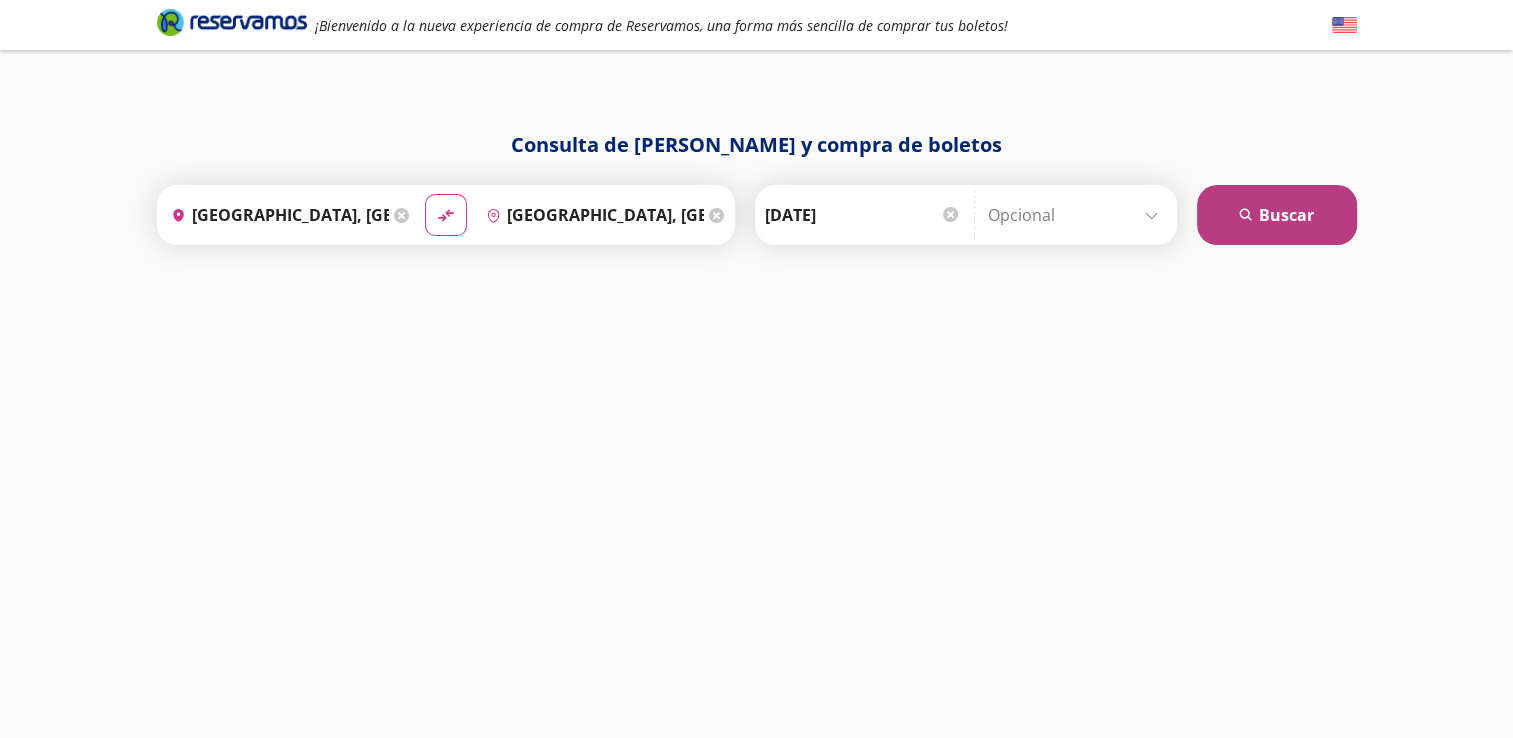click on "search
[GEOGRAPHIC_DATA]" at bounding box center (1277, 215) 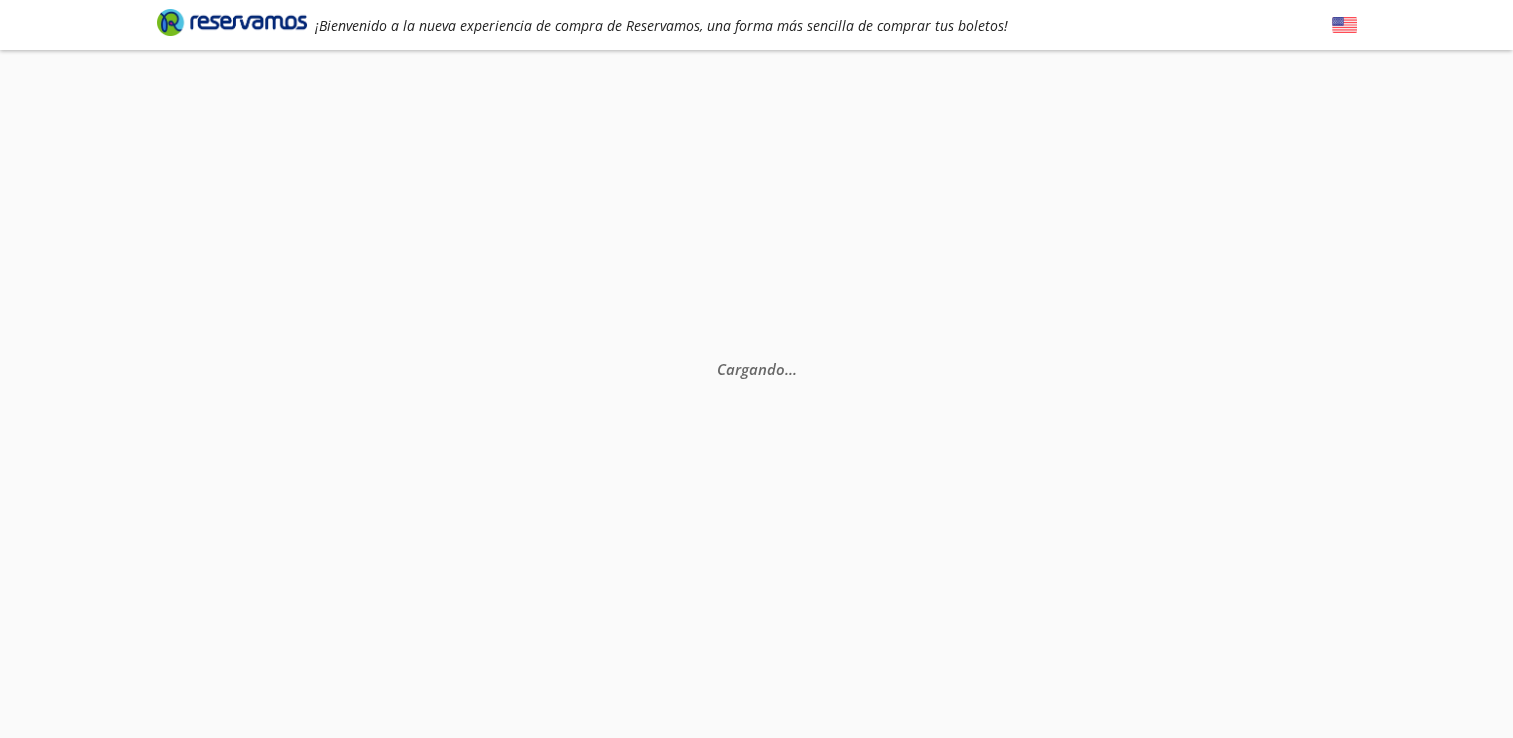 click on "Cargando . . ." at bounding box center [756, 419] 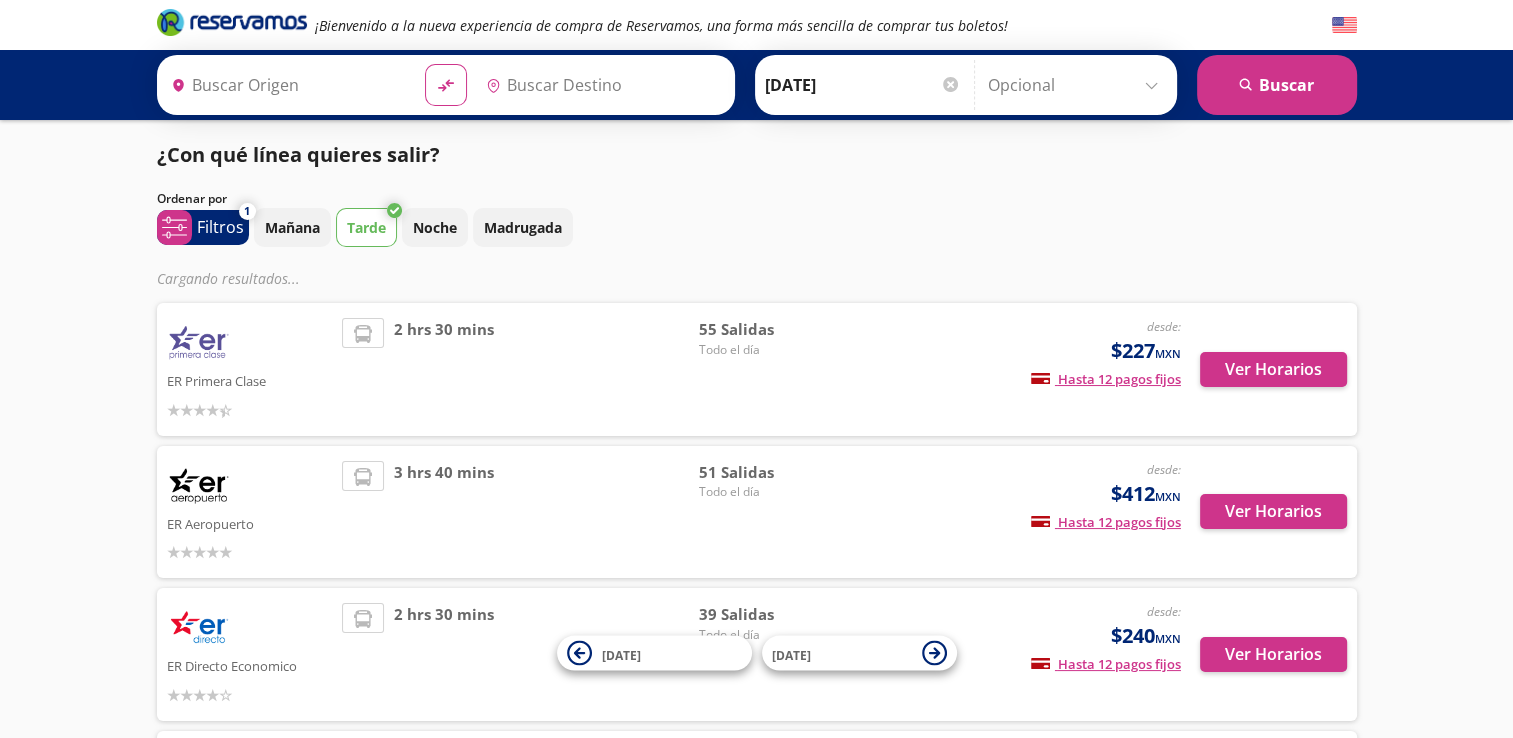 type on "[GEOGRAPHIC_DATA], [GEOGRAPHIC_DATA]" 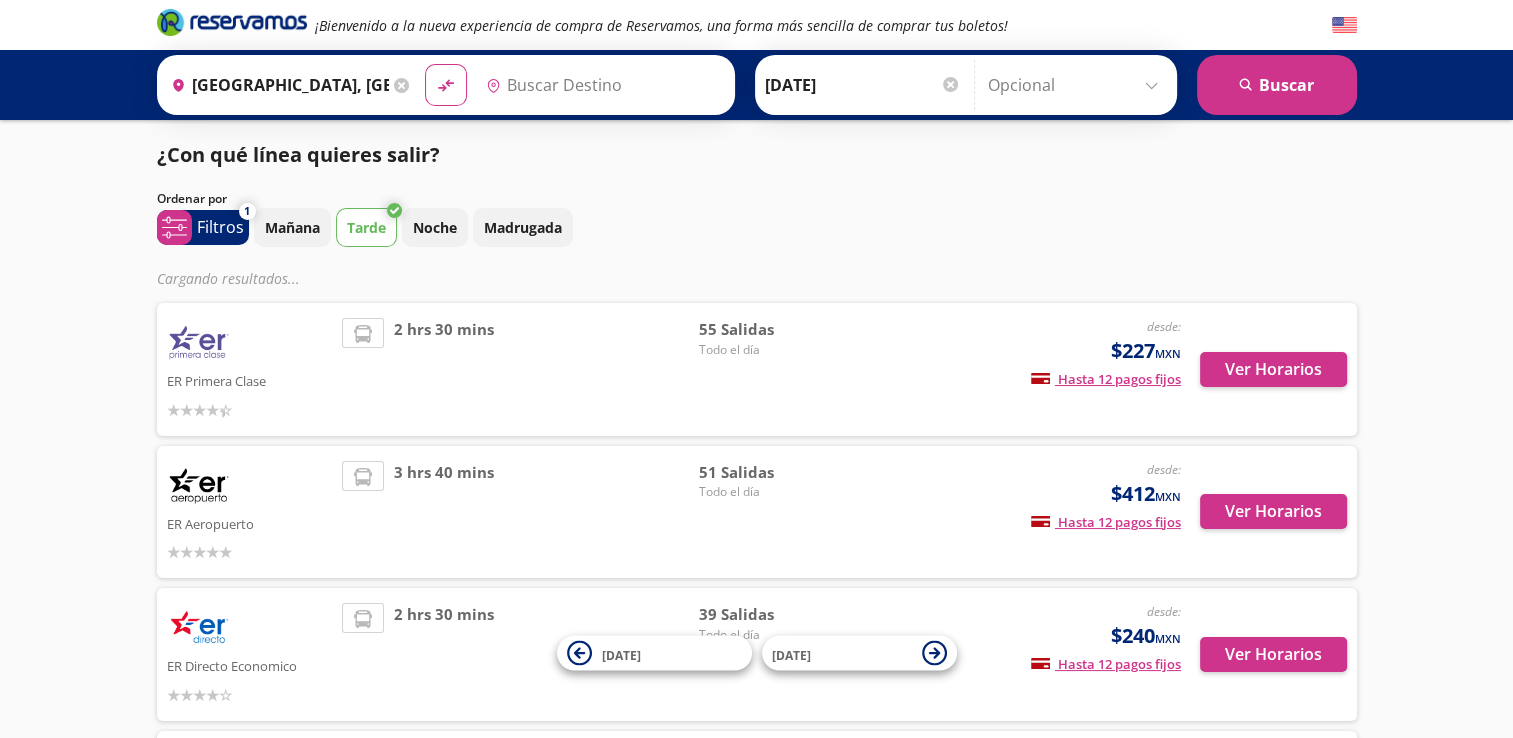 type on "[GEOGRAPHIC_DATA], [GEOGRAPHIC_DATA]" 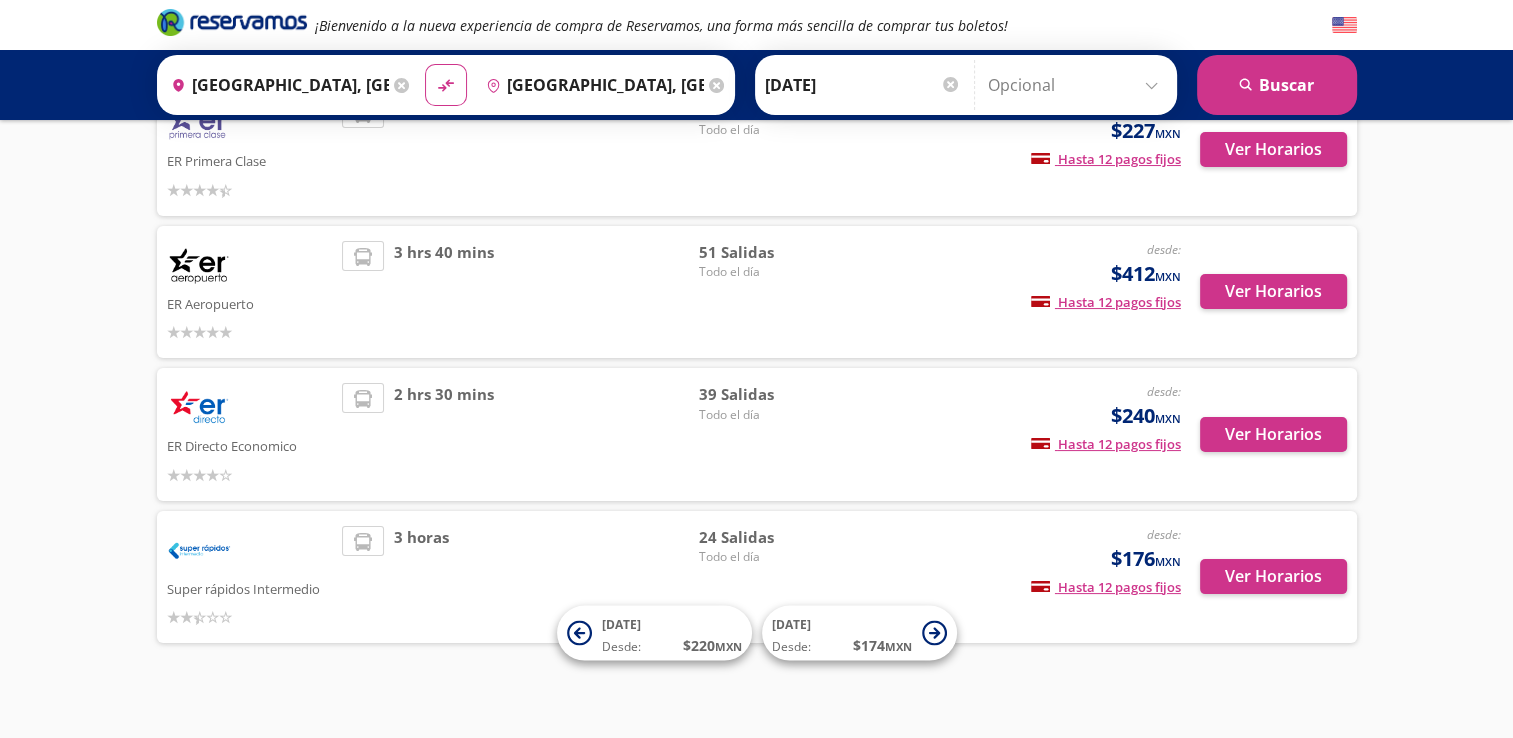 scroll, scrollTop: 195, scrollLeft: 0, axis: vertical 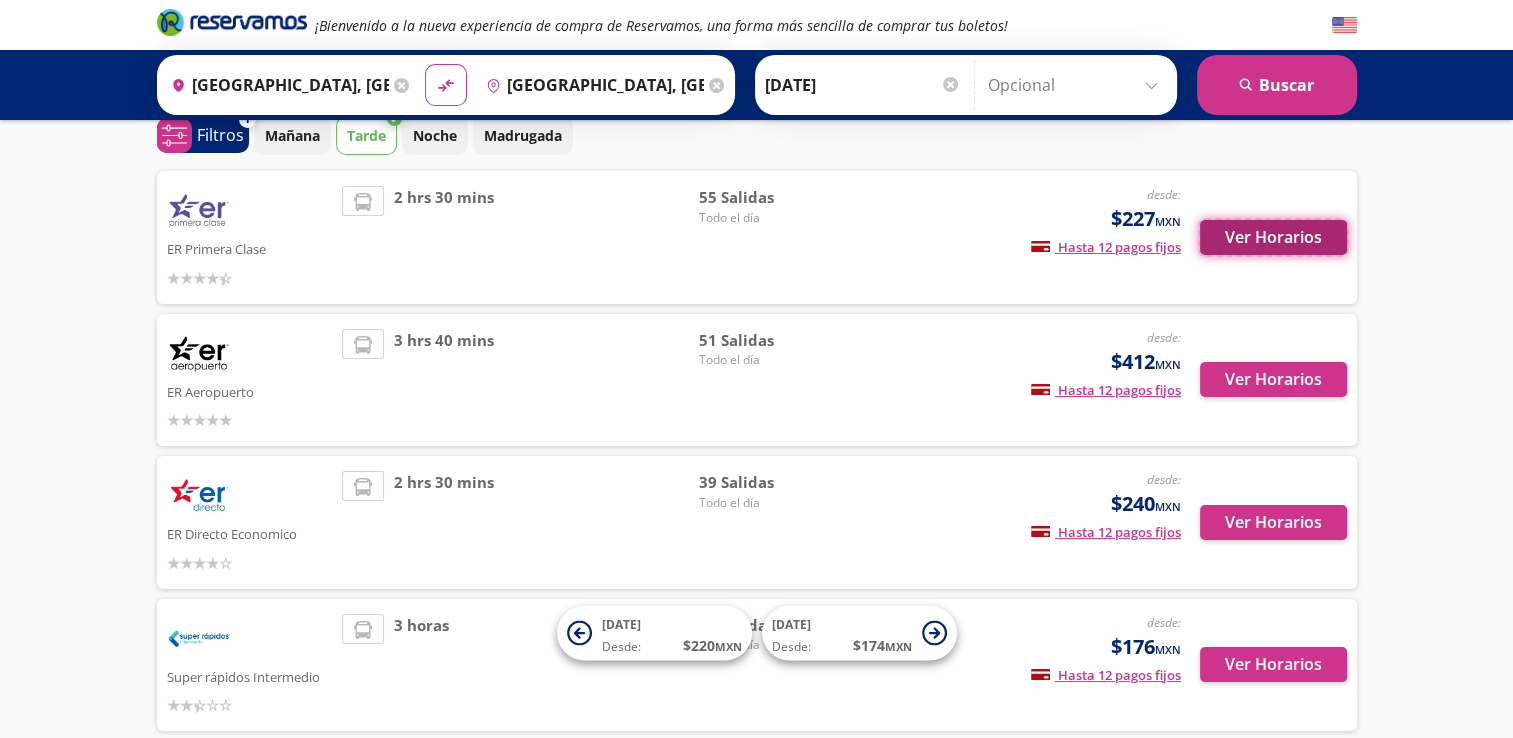click on "Ver Horarios" at bounding box center (1273, 237) 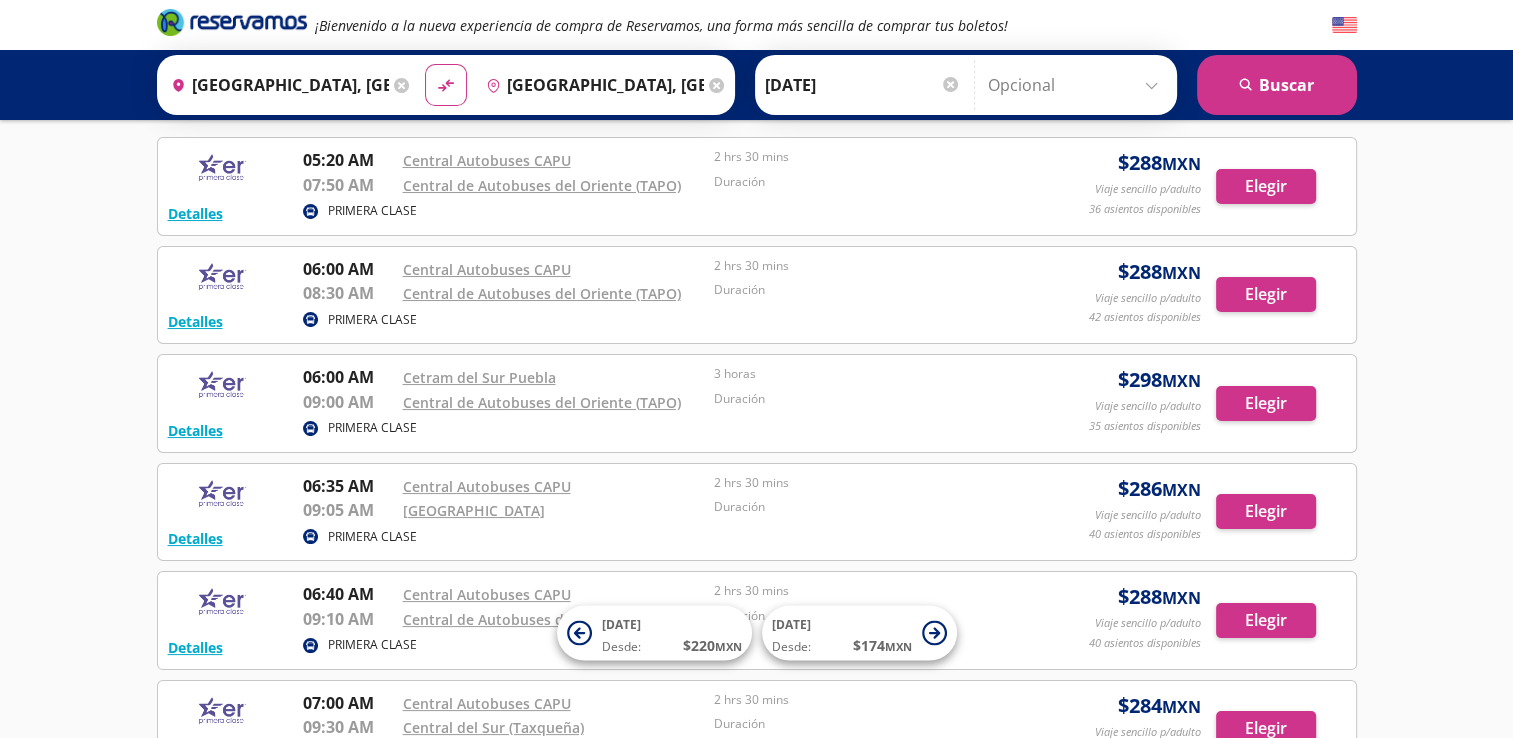 scroll, scrollTop: 0, scrollLeft: 0, axis: both 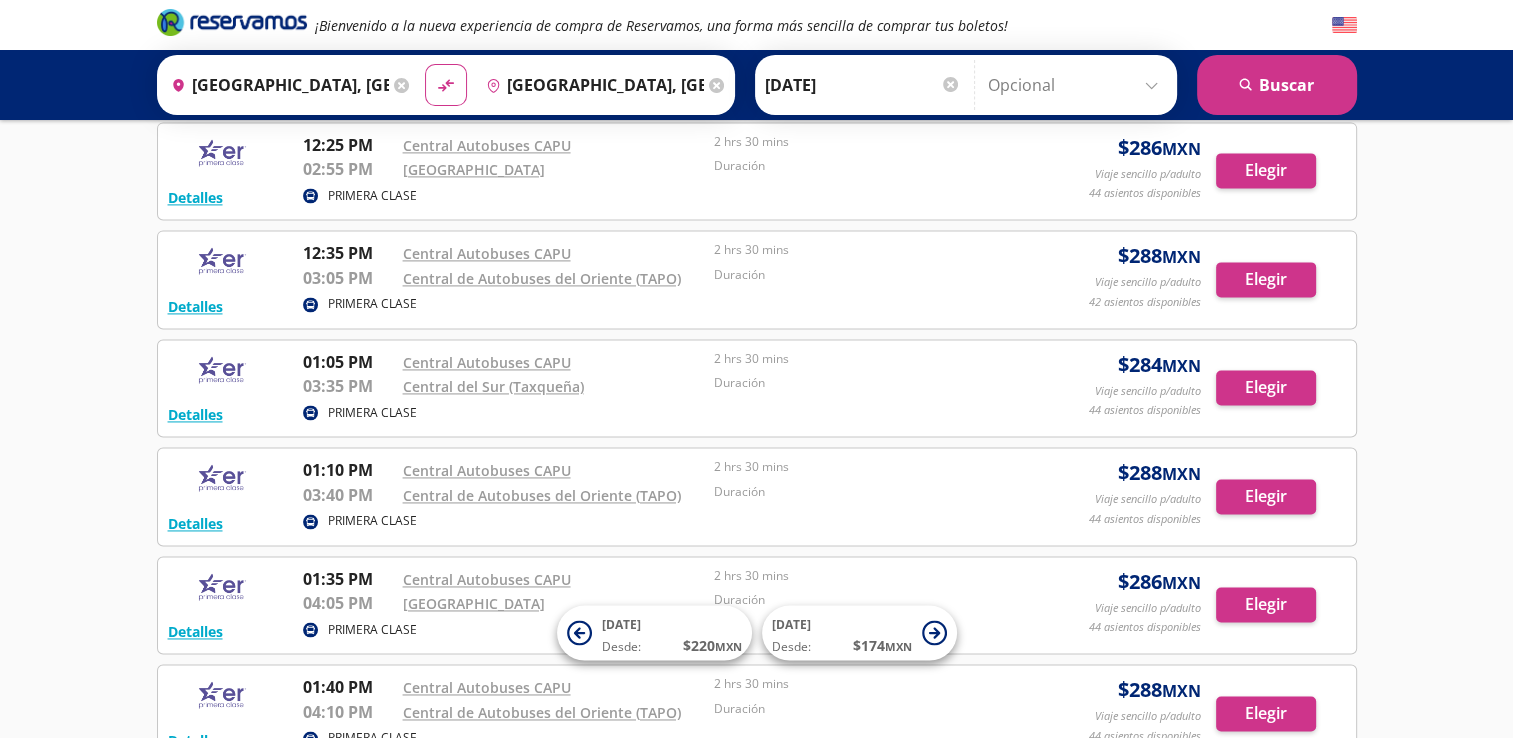 click on "Central de Autobuses del Oriente (TAPO)" at bounding box center [554, 495] 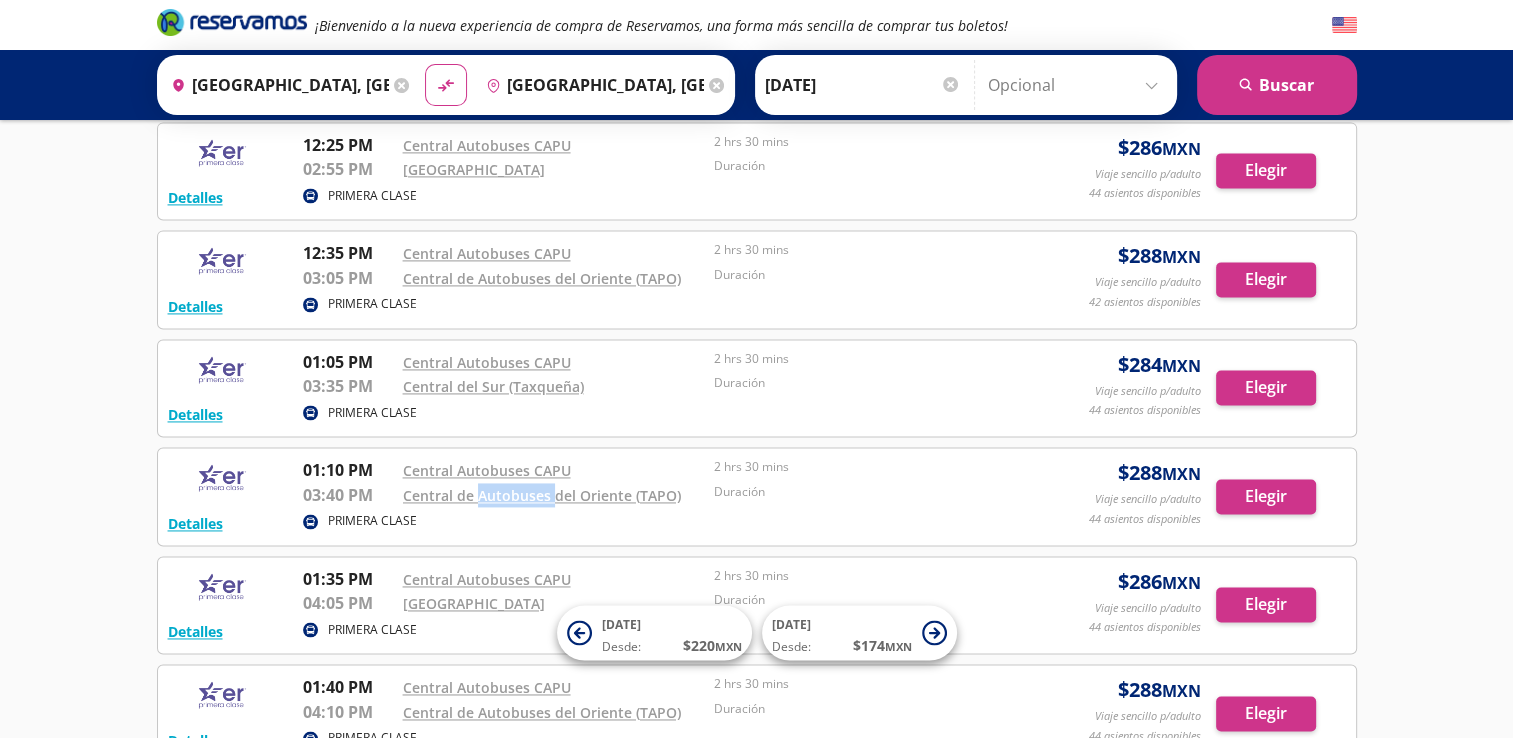 click on "Central de Autobuses del Oriente (TAPO)" at bounding box center [554, 495] 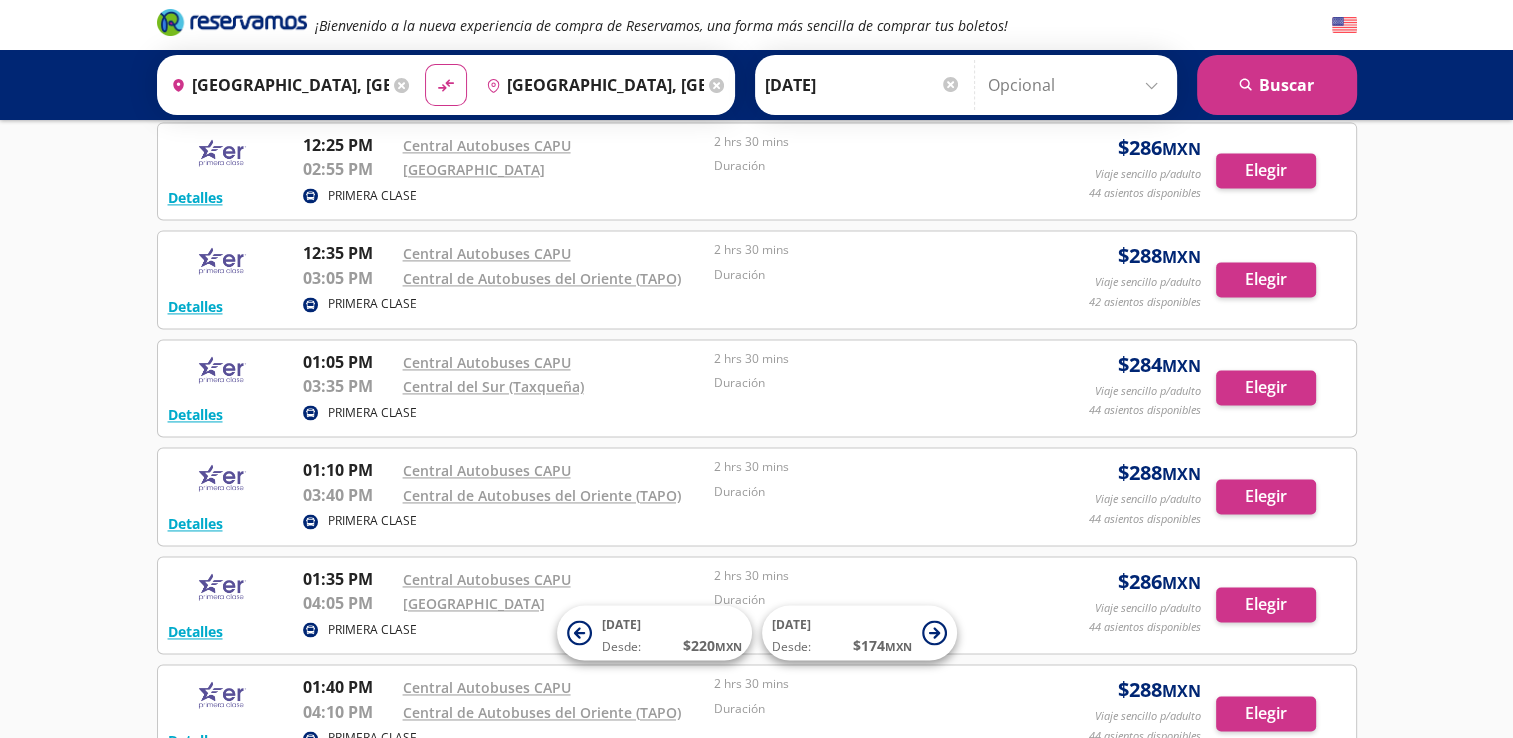 click on "¡Bienvenido a la nueva experiencia de compra de Reservamos, una forma más sencilla de comprar tus boletos! Origen
heroicons:map-pin-20-solid
[GEOGRAPHIC_DATA], [GEOGRAPHIC_DATA]
Destino
pin-outline
[GEOGRAPHIC_DATA], [GEOGRAPHIC_DATA]
material-symbols:compare-arrows-rounded
[PERSON_NAME] 12-[DATE]" at bounding box center [756, -447] 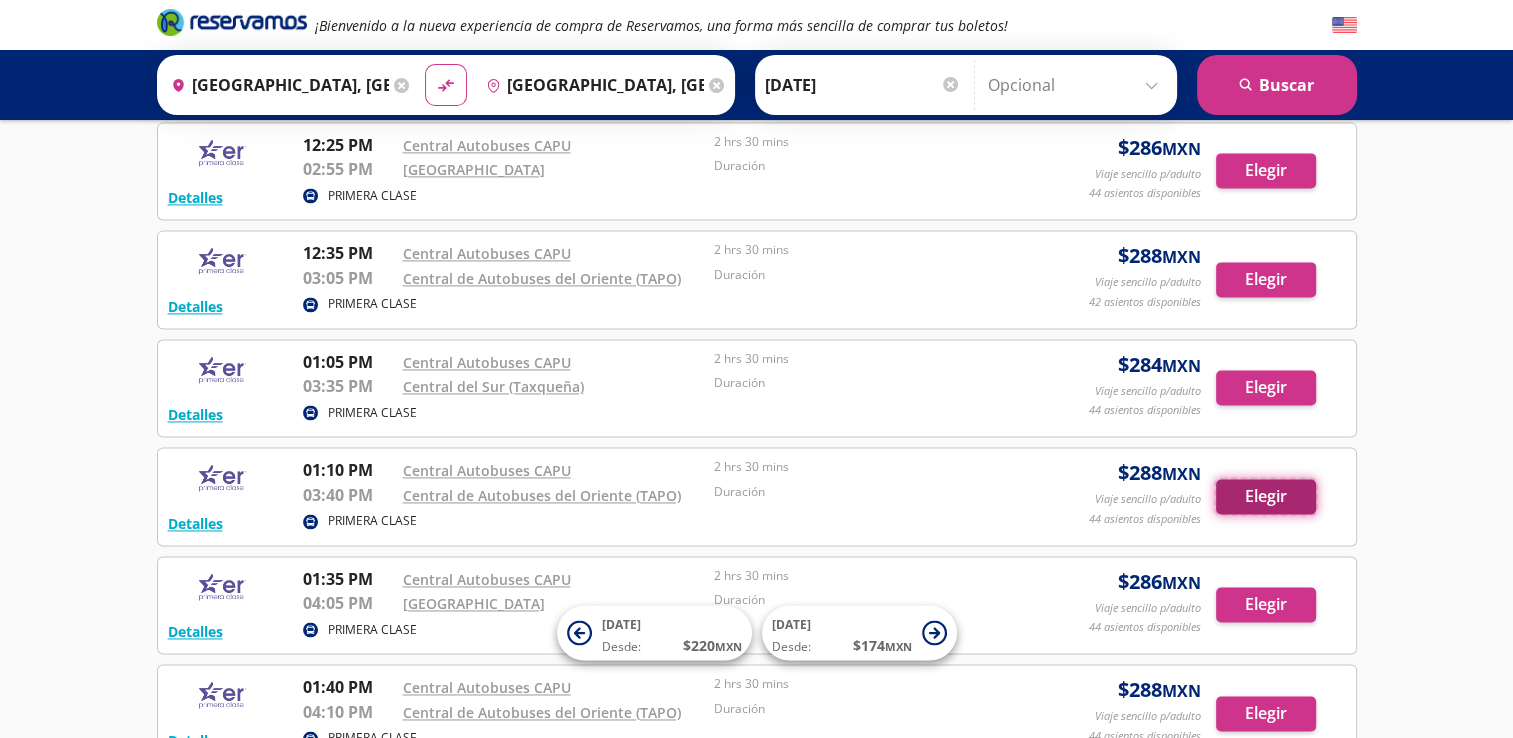 click on "Elegir" at bounding box center [1266, 496] 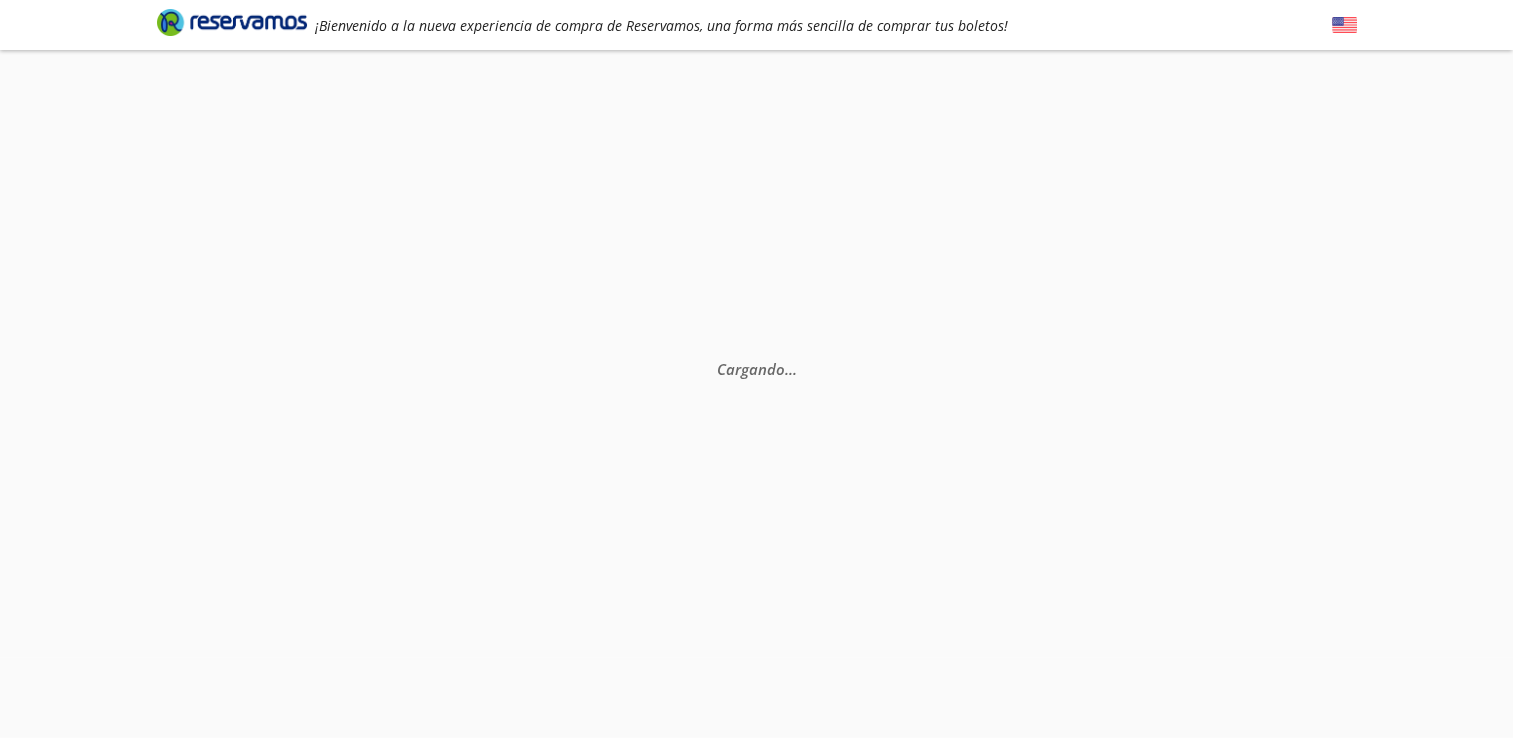 scroll, scrollTop: 0, scrollLeft: 0, axis: both 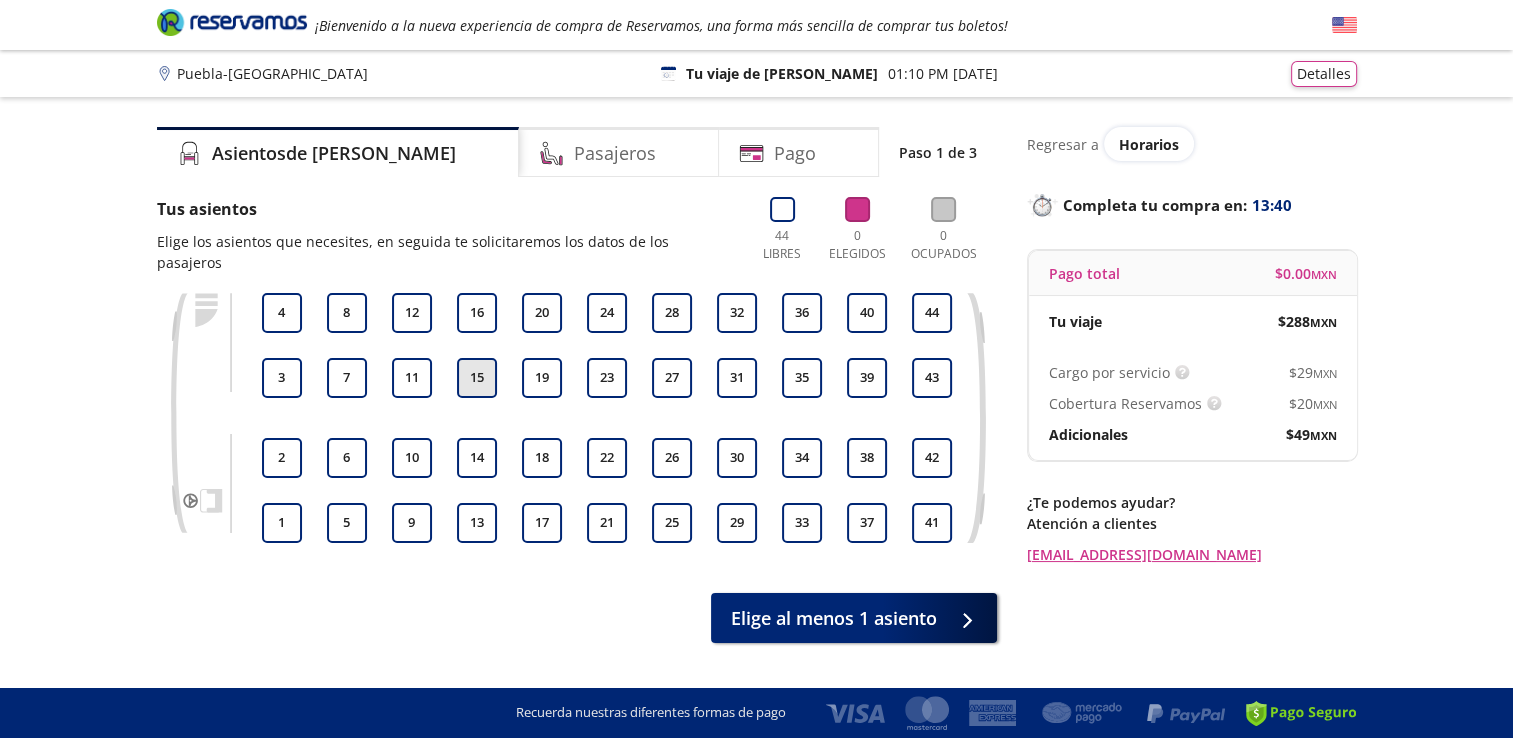 click on "15" at bounding box center (477, 378) 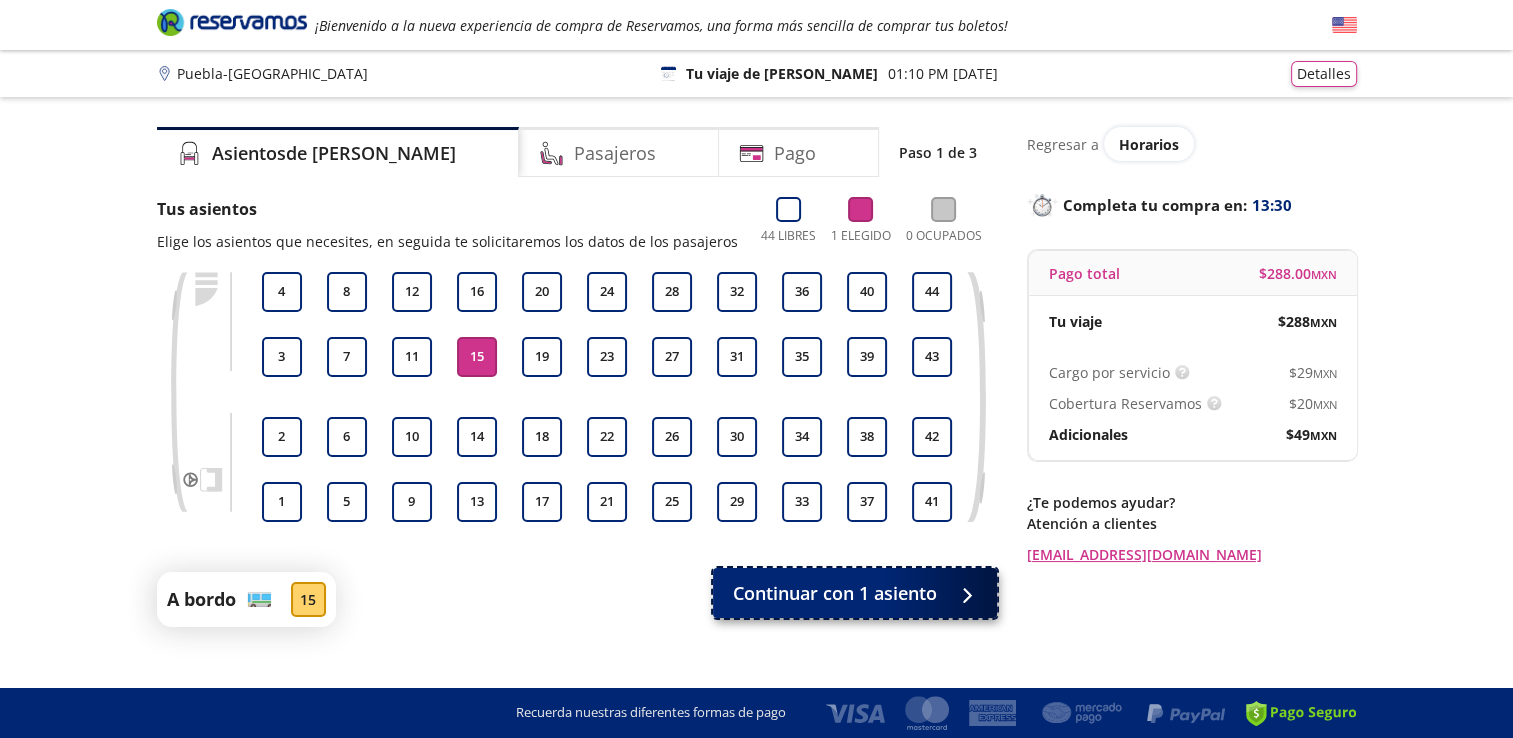click at bounding box center [962, 593] 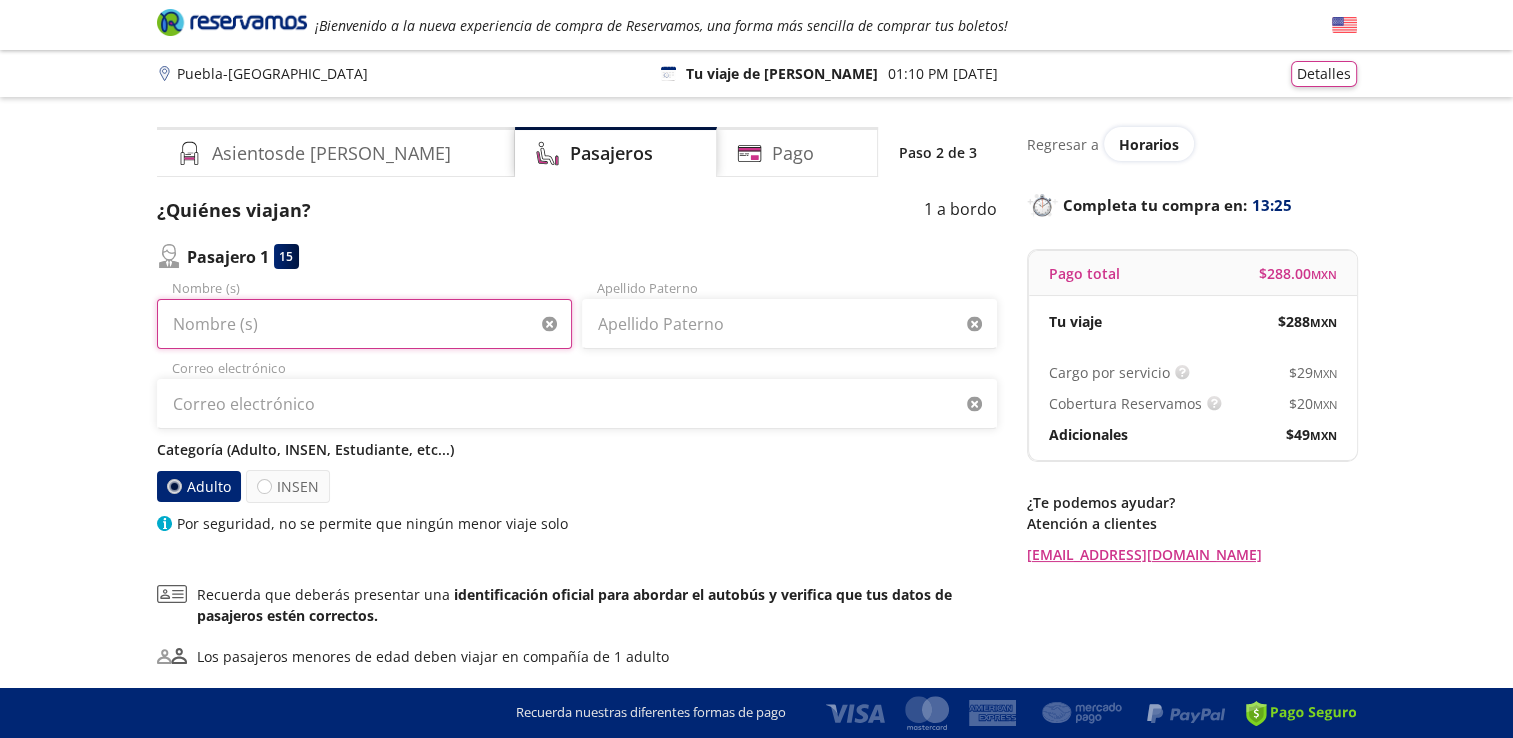 click on "Nombre (s)" at bounding box center (364, 324) 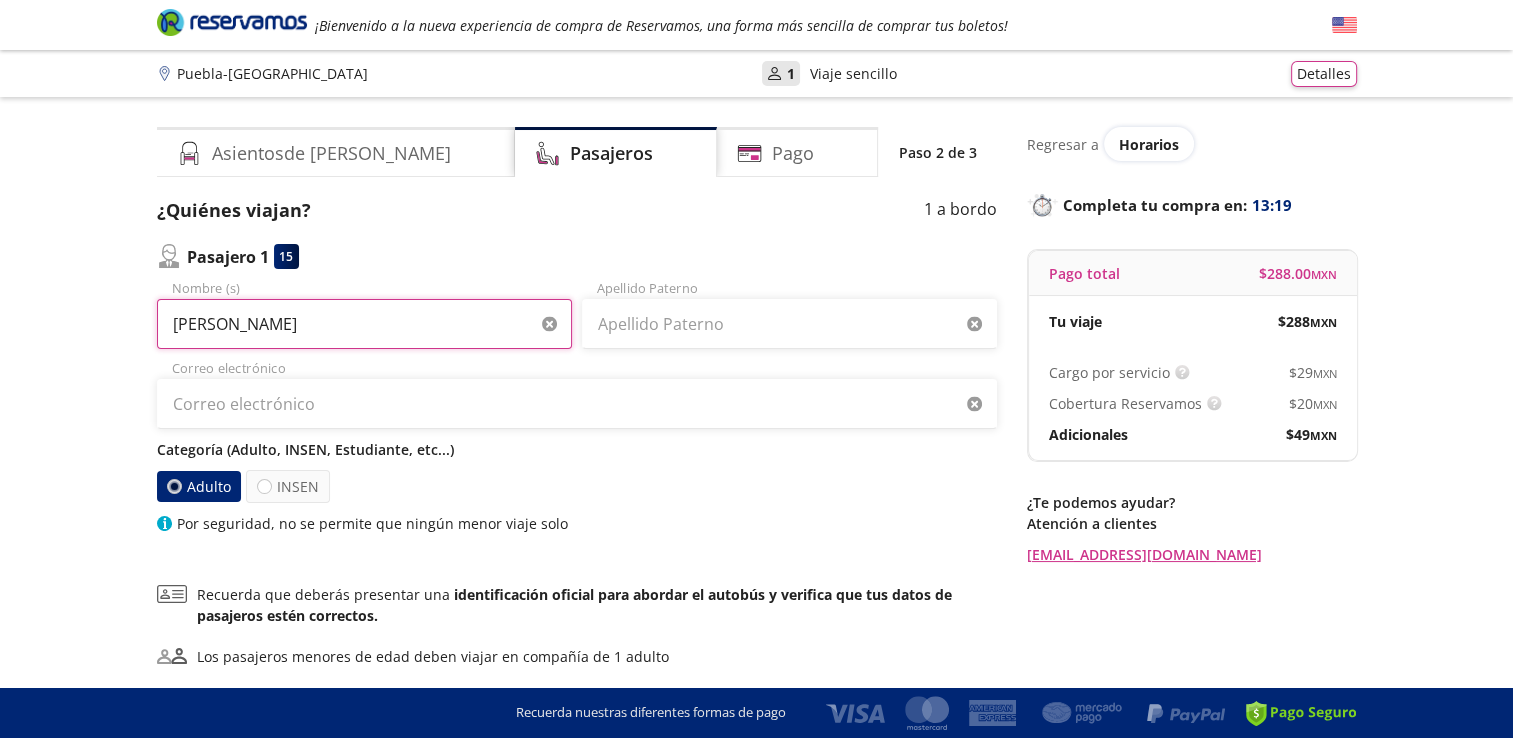 type on "[PERSON_NAME]" 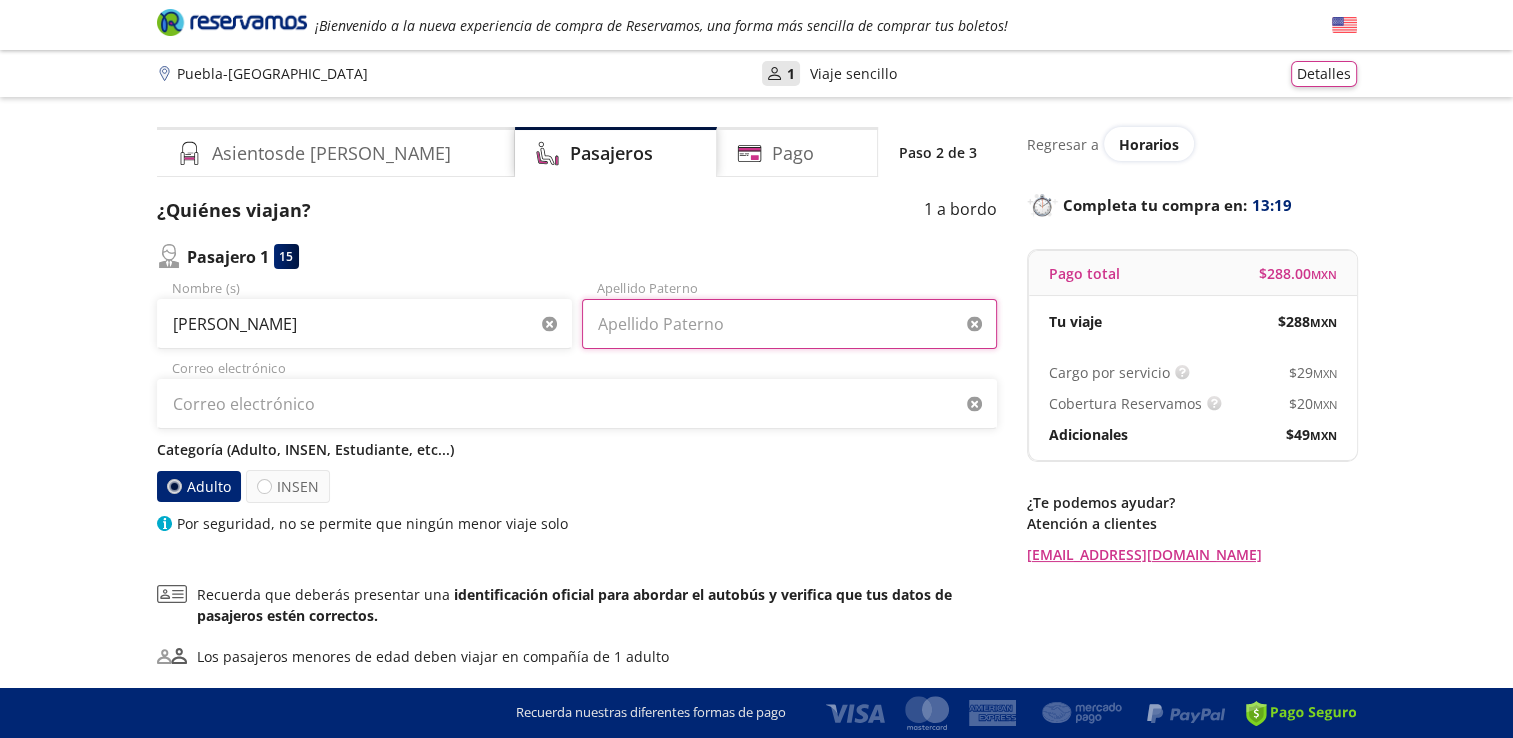 type on "[PERSON_NAME]" 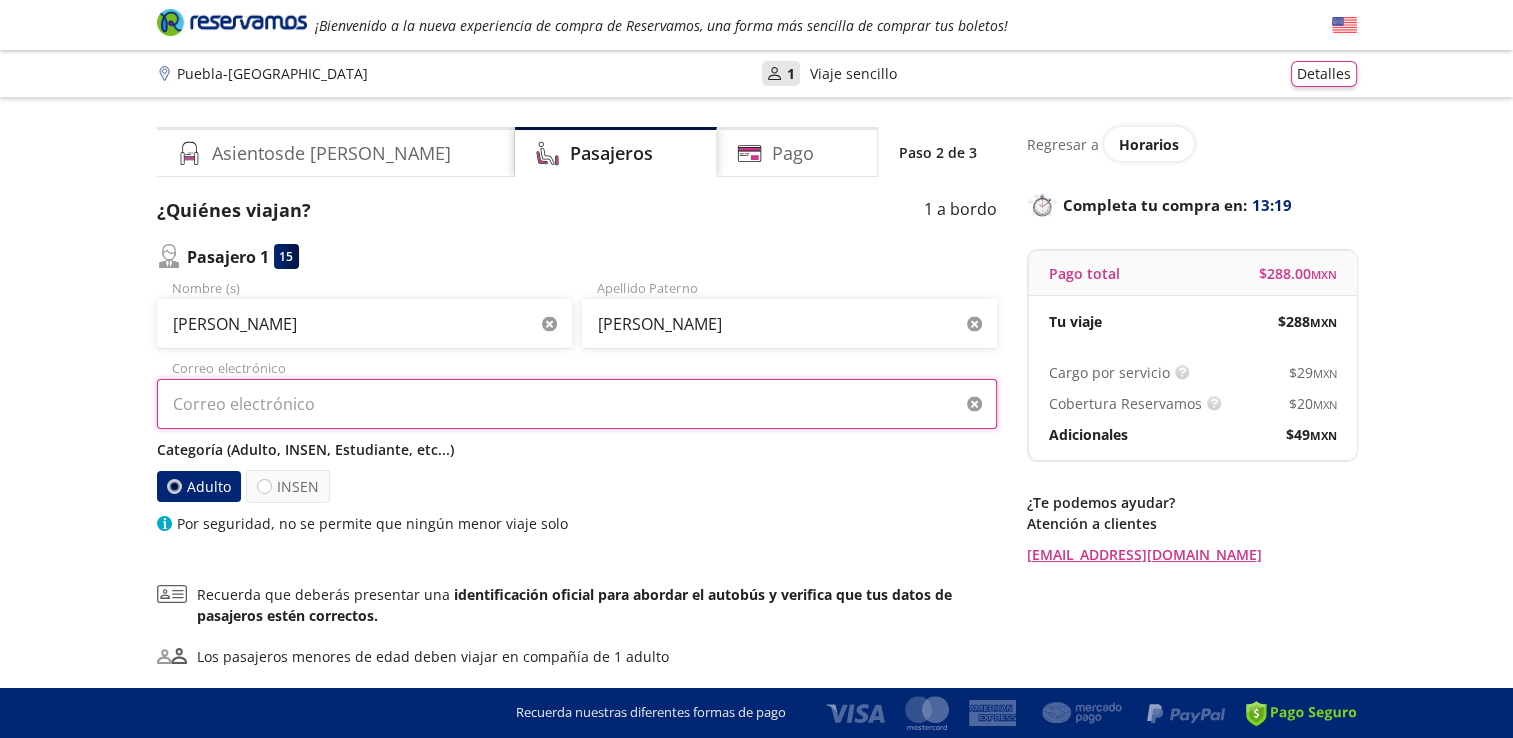 type on "[EMAIL_ADDRESS][DOMAIN_NAME]" 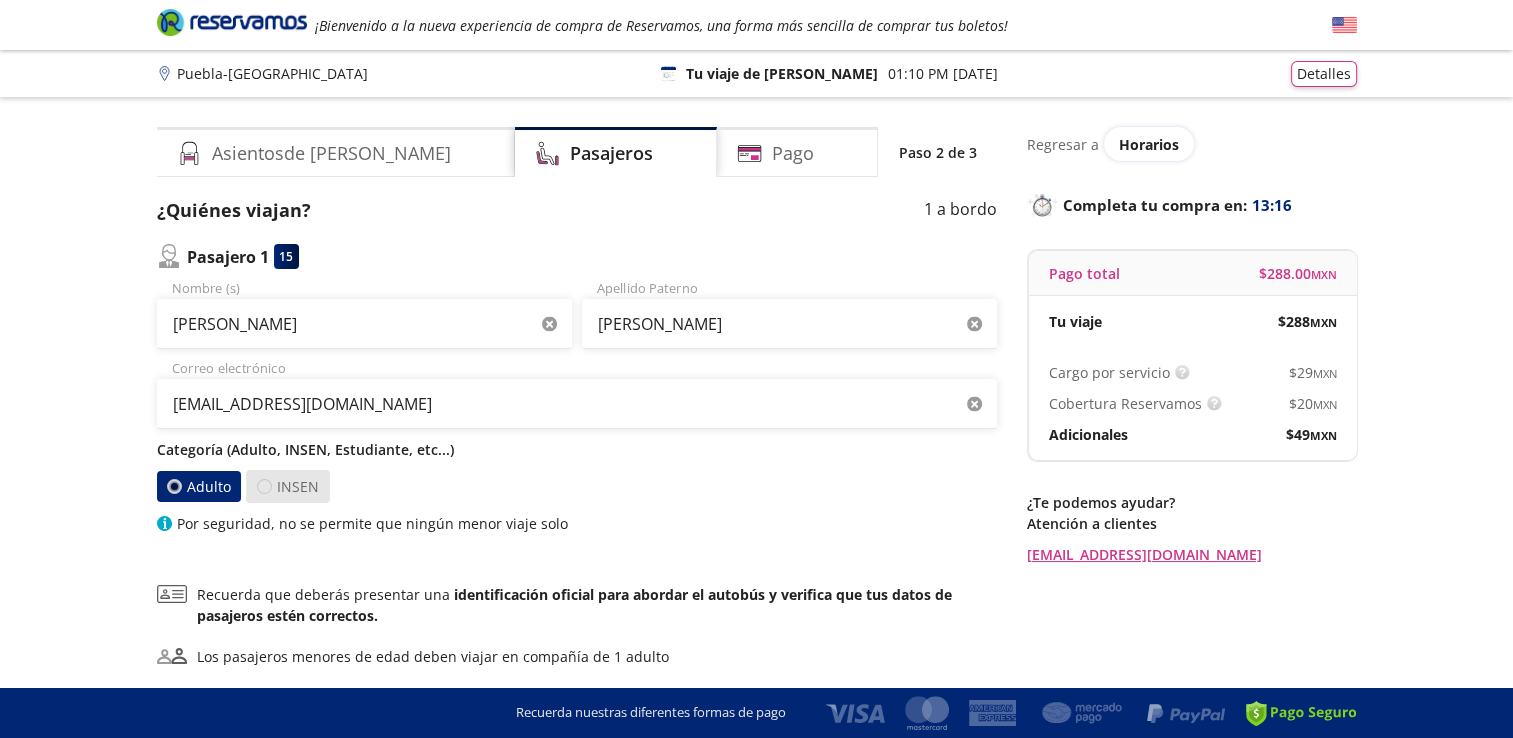 click at bounding box center (264, 486) 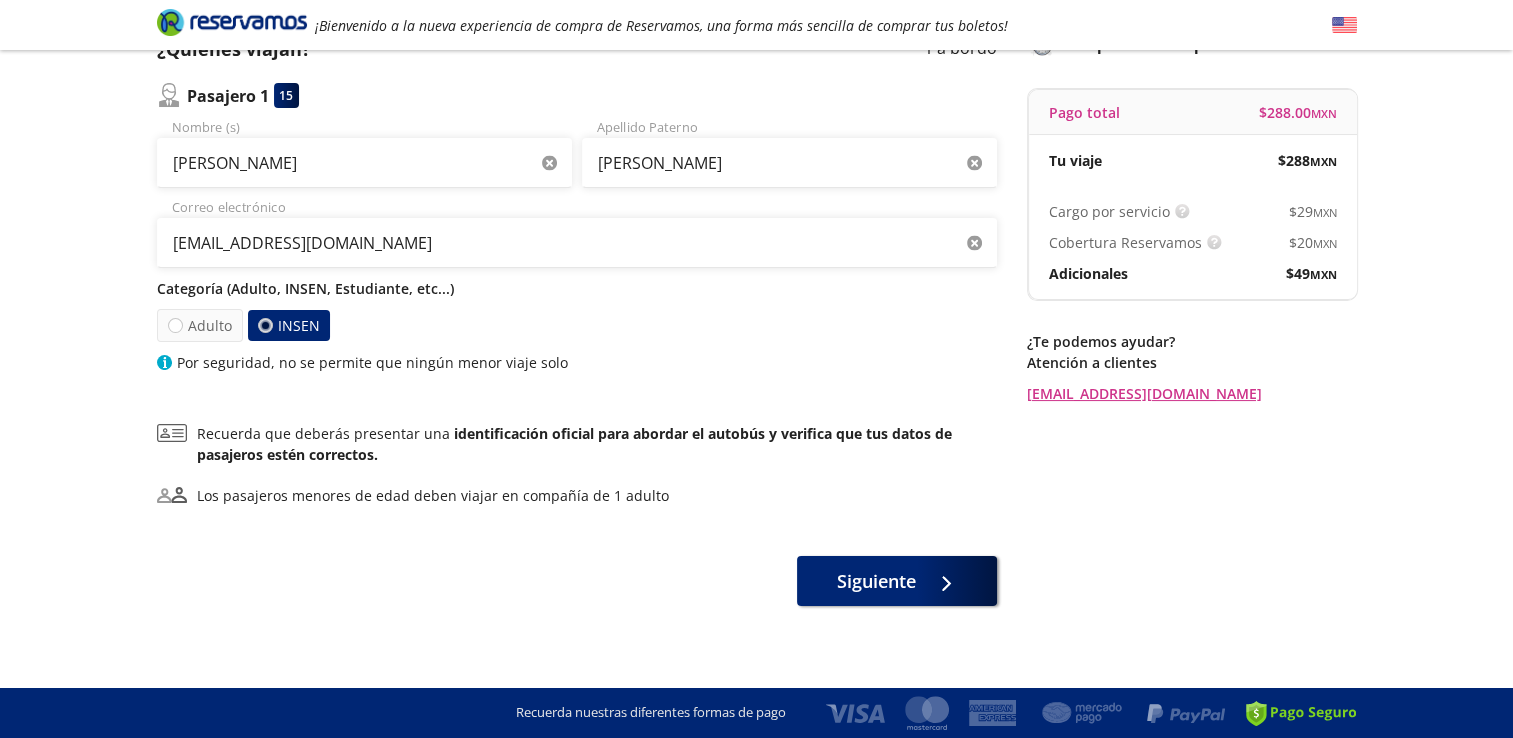 scroll, scrollTop: 169, scrollLeft: 0, axis: vertical 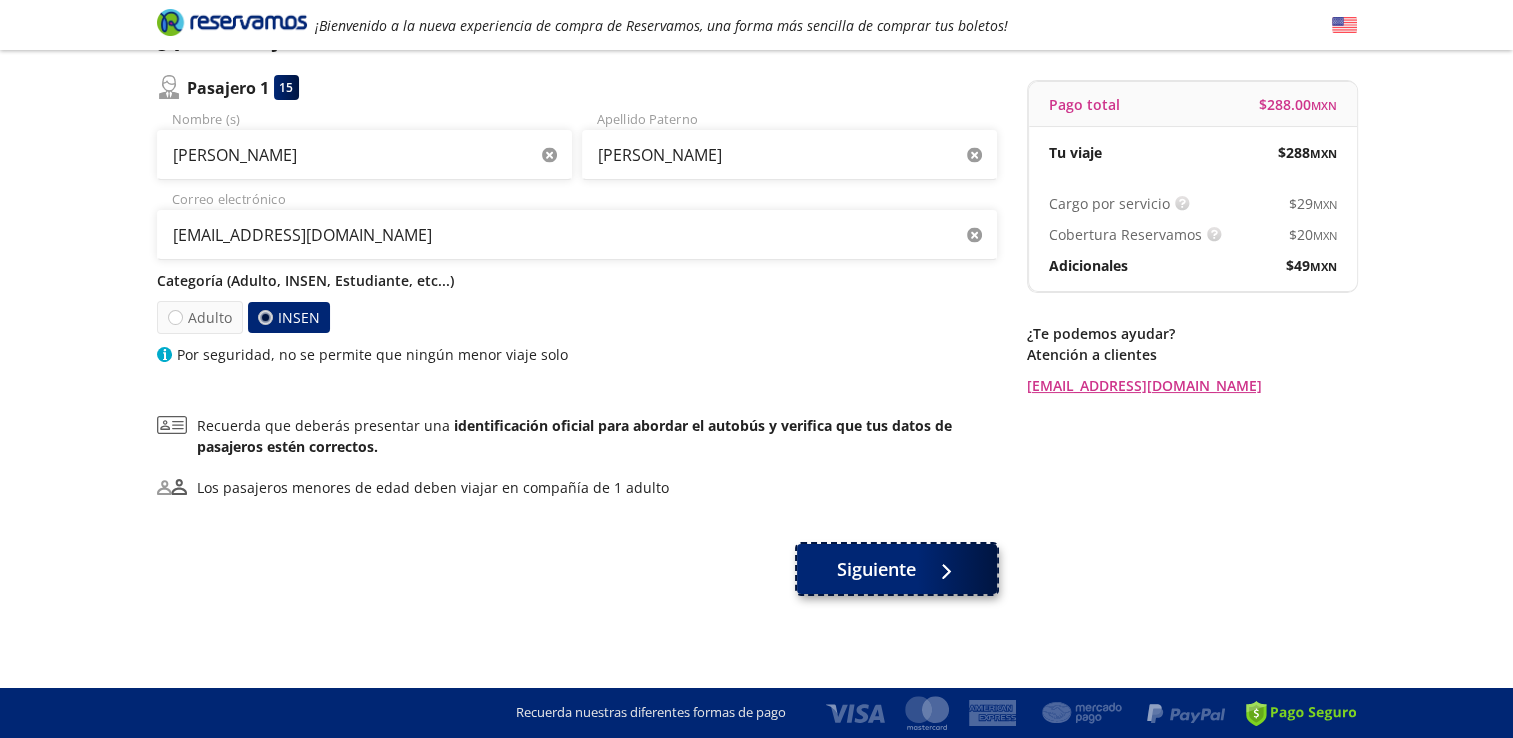 click on "Siguiente" at bounding box center (897, 569) 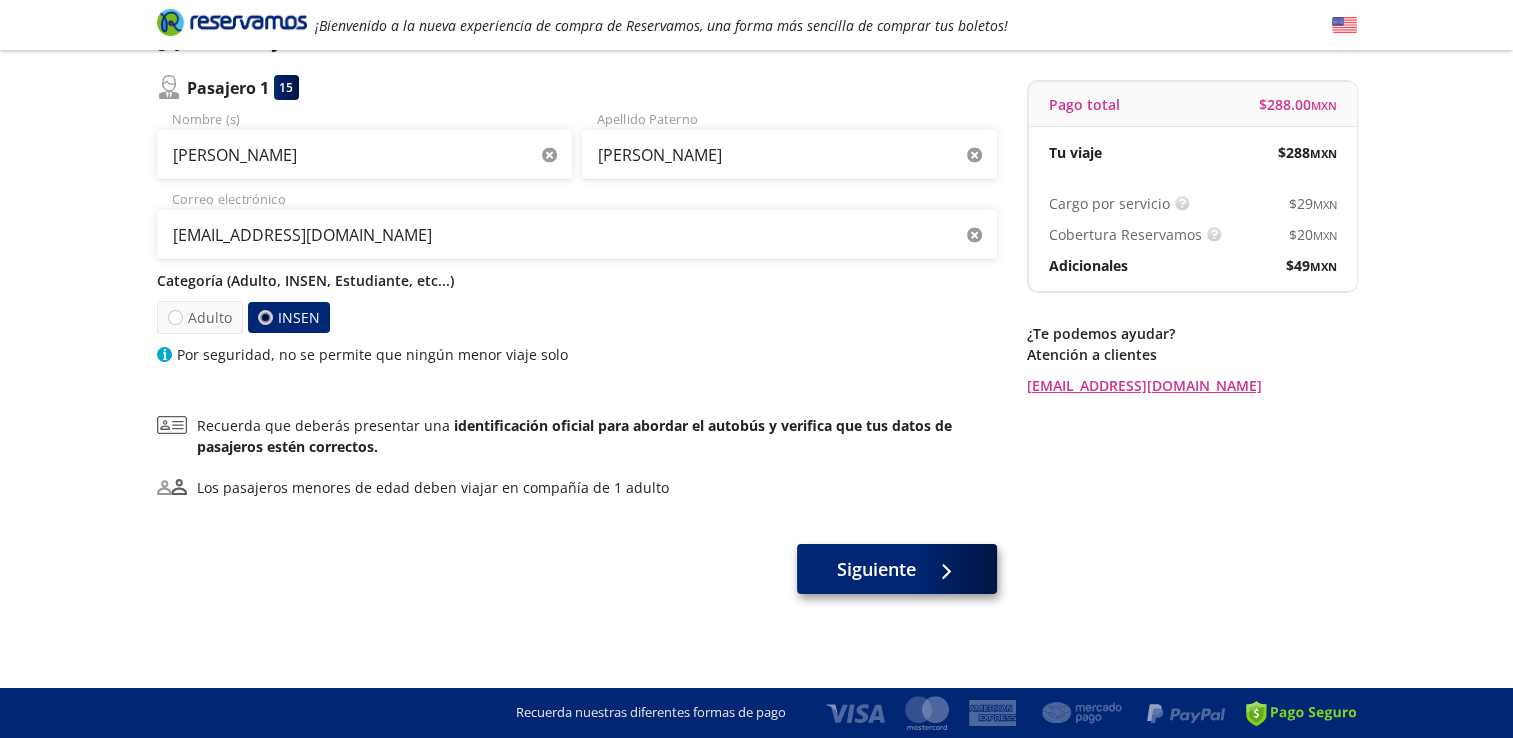 scroll, scrollTop: 0, scrollLeft: 0, axis: both 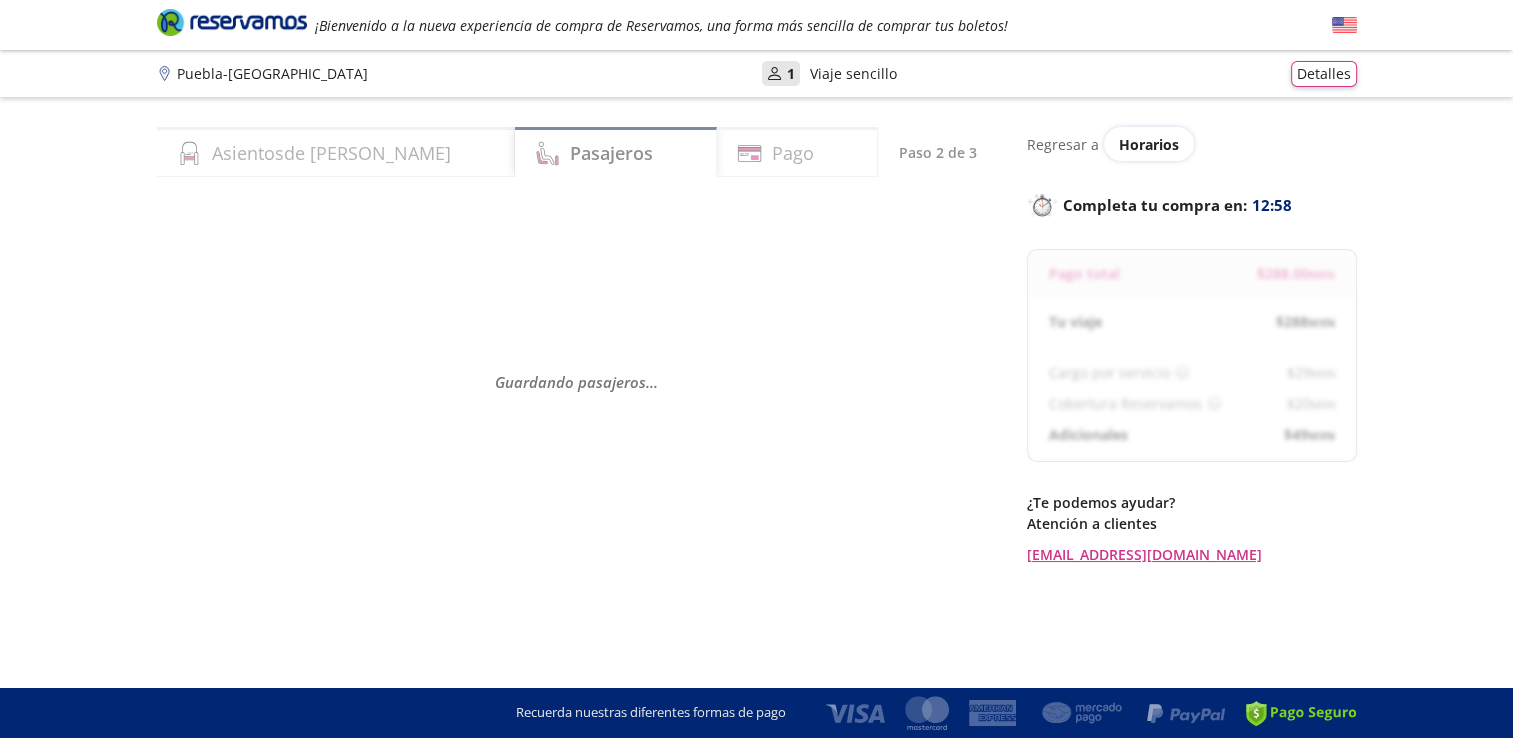 select on "MX" 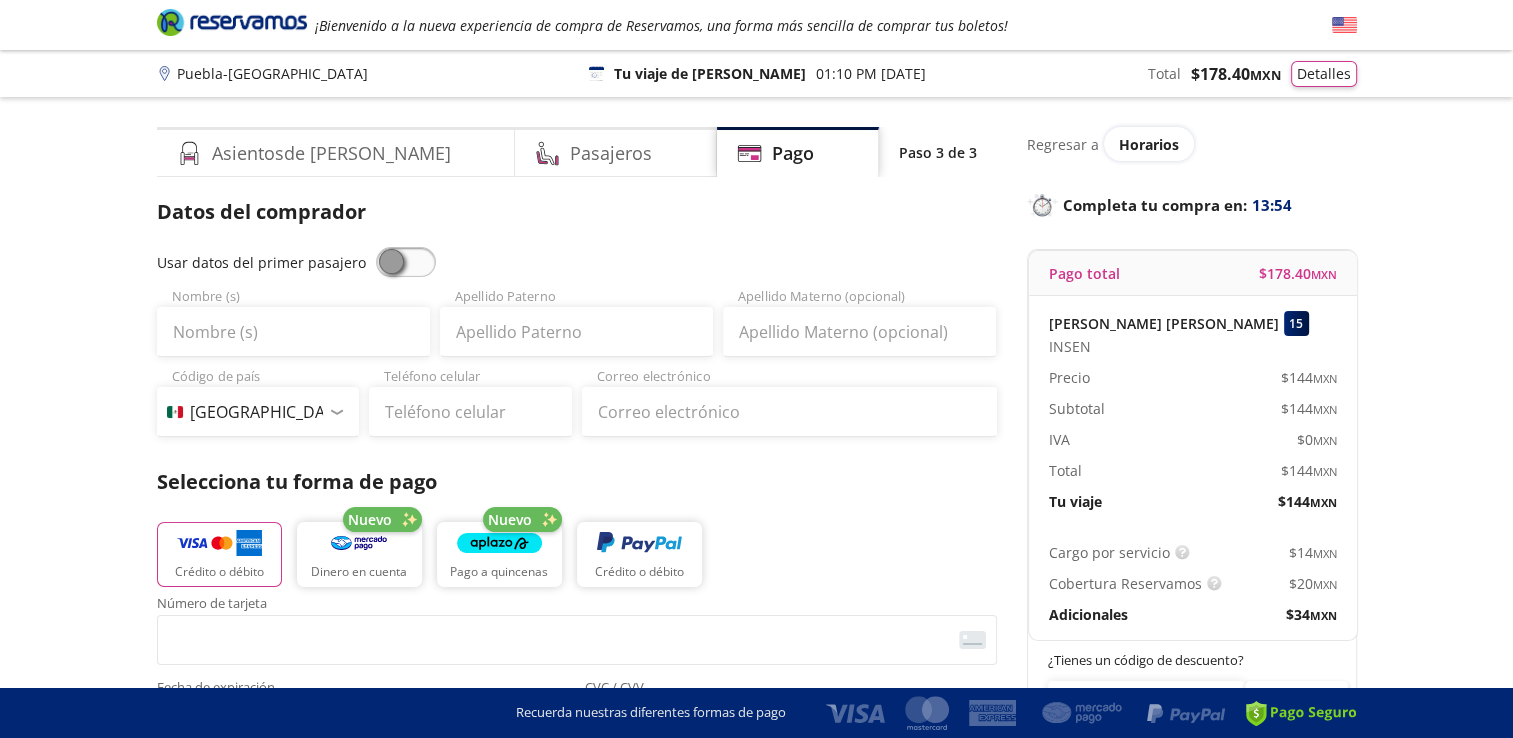 click on "Apellido Paterno" at bounding box center (576, 322) 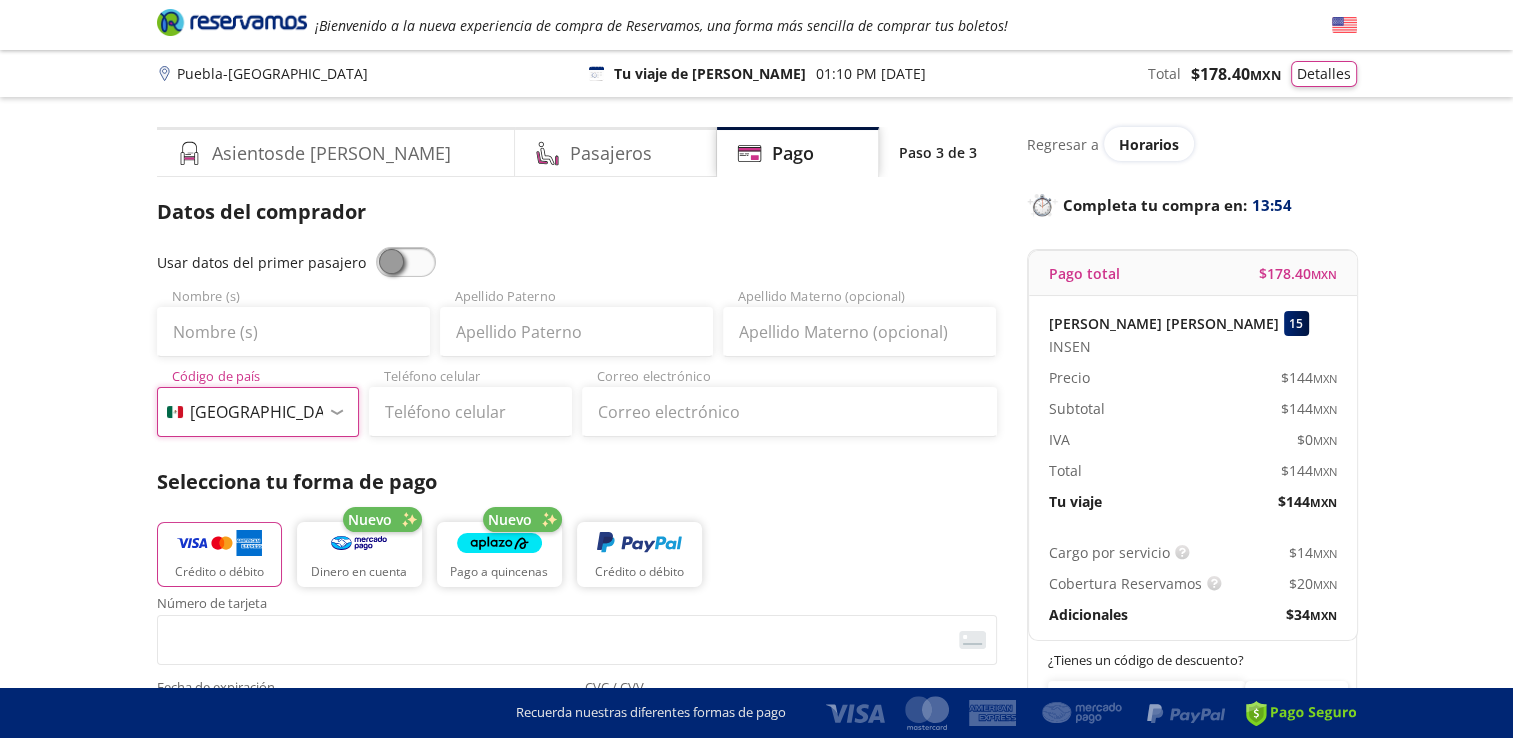 click on "Código de país [GEOGRAPHIC_DATA] +1 [GEOGRAPHIC_DATA] +52 [GEOGRAPHIC_DATA] +57 [GEOGRAPHIC_DATA] +55 [GEOGRAPHIC_DATA] +93 [GEOGRAPHIC_DATA] +355 [GEOGRAPHIC_DATA] +49 [GEOGRAPHIC_DATA] +376 [GEOGRAPHIC_DATA] +244 [GEOGRAPHIC_DATA] +1 [GEOGRAPHIC_DATA] +1 [GEOGRAPHIC_DATA] +966 [GEOGRAPHIC_DATA] +213 [GEOGRAPHIC_DATA] +54 [GEOGRAPHIC_DATA] +374 [GEOGRAPHIC_DATA] +297 [GEOGRAPHIC_DATA] +61 [GEOGRAPHIC_DATA] +43 [GEOGRAPHIC_DATA] +994 [GEOGRAPHIC_DATA] +1 [GEOGRAPHIC_DATA] +880 [GEOGRAPHIC_DATA] +1 [GEOGRAPHIC_DATA] +973 [GEOGRAPHIC_DATA] +32 [GEOGRAPHIC_DATA] +501 [GEOGRAPHIC_DATA] +229 [GEOGRAPHIC_DATA] +1 [GEOGRAPHIC_DATA] +375 [GEOGRAPHIC_DATA] +95 [GEOGRAPHIC_DATA] +591 [GEOGRAPHIC_DATA] +387 Botsuana +267 [GEOGRAPHIC_DATA] +673 [GEOGRAPHIC_DATA] +359 [GEOGRAPHIC_DATA] +226 [GEOGRAPHIC_DATA] +257 [GEOGRAPHIC_DATA] +975 [GEOGRAPHIC_DATA] +238 [GEOGRAPHIC_DATA] +855 [GEOGRAPHIC_DATA] +237 [GEOGRAPHIC_DATA] +1 [GEOGRAPHIC_DATA] [GEOGRAPHIC_DATA] +599 [GEOGRAPHIC_DATA] +235 [GEOGRAPHIC_DATA] +56 [GEOGRAPHIC_DATA] +86 [GEOGRAPHIC_DATA] +357 [GEOGRAPHIC_DATA] +269 [GEOGRAPHIC_DATA] +243 [GEOGRAPHIC_DATA] +242 [PERSON_NAME][GEOGRAPHIC_DATA] +850 [PERSON_NAME][GEOGRAPHIC_DATA] +82 [GEOGRAPHIC_DATA] +225 [GEOGRAPHIC_DATA] +506 [GEOGRAPHIC_DATA] +385 [GEOGRAPHIC_DATA] +53 [GEOGRAPHIC_DATA] +599 [GEOGRAPHIC_DATA] +45 [GEOGRAPHIC_DATA] +1 [GEOGRAPHIC_DATA] +593 [GEOGRAPHIC_DATA] +20 [GEOGRAPHIC_DATA] +[GEOGRAPHIC_DATA] +971 [GEOGRAPHIC_DATA] +291 [GEOGRAPHIC_DATA] +421 [GEOGRAPHIC_DATA] +386 [GEOGRAPHIC_DATA] +34 [GEOGRAPHIC_DATA] +372 [GEOGRAPHIC_DATA] +251 [GEOGRAPHIC_DATA] +7 [GEOGRAPHIC_DATA] +679 [GEOGRAPHIC_DATA] +233" at bounding box center (258, 412) 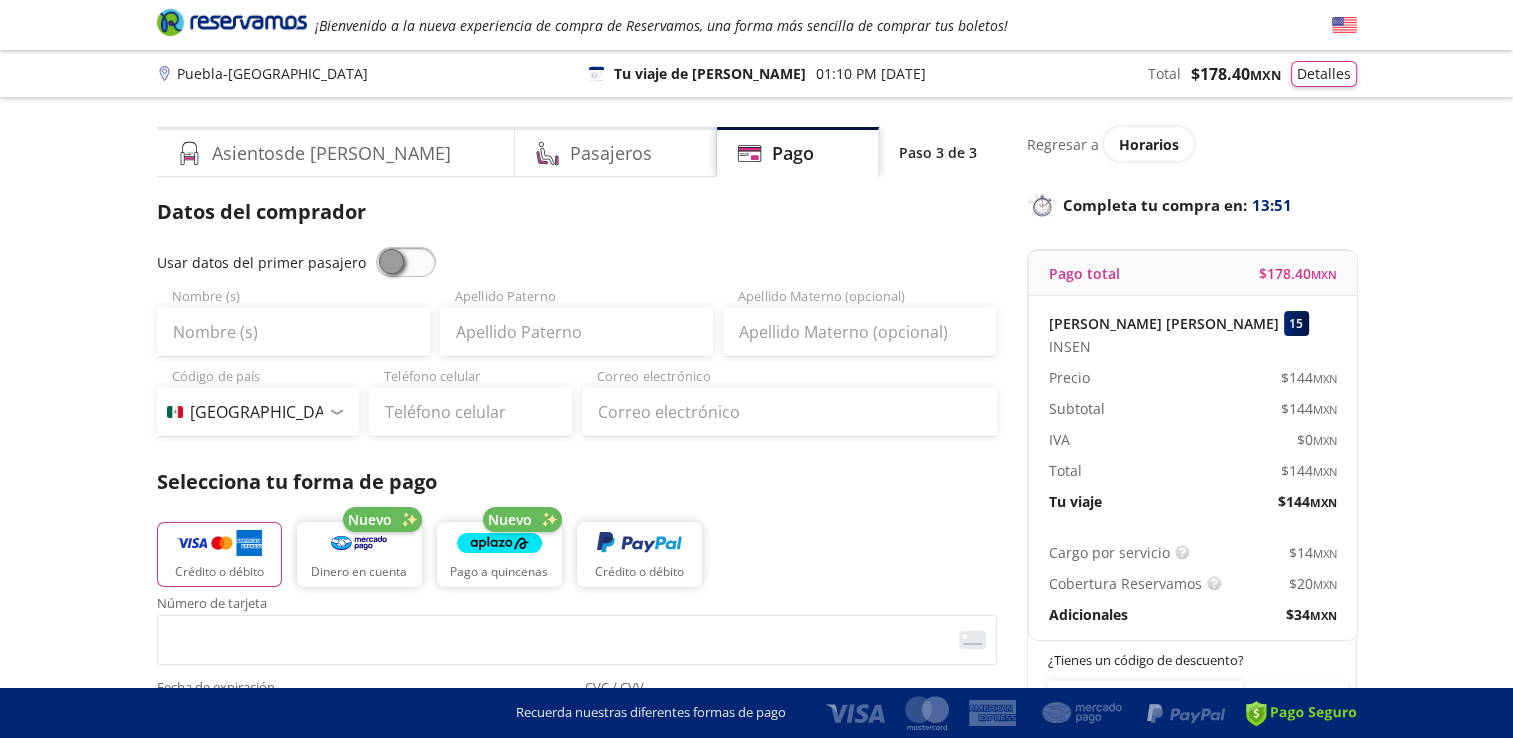 click on "Group 9 Created with Sketch. Pago [GEOGRAPHIC_DATA]  -  [GEOGRAPHIC_DATA] ¡Bienvenido a la nueva experiencia de compra de Reservamos, una forma más sencilla de comprar tus boletos! Completa tu compra en : 13:51 [GEOGRAPHIC_DATA]  -  [GEOGRAPHIC_DATA] 126 Tu viaje de [PERSON_NAME] 01:10 PM [DATE] Total $ 178.40  MXN Detalles Completa tu compra en : 13:51 Asientos  de [PERSON_NAME] Pago Paso 3 de 3 Servicios adicionales ¿Tienes un código de descuento? Aplicar Datos del comprador Usar datos del primer pasajero Nombre (s) Apellido [PERSON_NAME] Apellido Materno (opcional) Código de país [GEOGRAPHIC_DATA] +1 [GEOGRAPHIC_DATA] +52 [GEOGRAPHIC_DATA] +57 [GEOGRAPHIC_DATA] +55 [GEOGRAPHIC_DATA] +93 [GEOGRAPHIC_DATA] +355 [GEOGRAPHIC_DATA] +49 [GEOGRAPHIC_DATA] +376 [GEOGRAPHIC_DATA] +244 [GEOGRAPHIC_DATA] +1 [GEOGRAPHIC_DATA] +1 [GEOGRAPHIC_DATA] +966 [GEOGRAPHIC_DATA] +213 [GEOGRAPHIC_DATA] +54 [GEOGRAPHIC_DATA] +374 [GEOGRAPHIC_DATA] +297 [GEOGRAPHIC_DATA] +61 [GEOGRAPHIC_DATA] +43 [GEOGRAPHIC_DATA] +994 [GEOGRAPHIC_DATA] +1 [GEOGRAPHIC_DATA] +880 [GEOGRAPHIC_DATA] +1 [GEOGRAPHIC_DATA] +973 [GEOGRAPHIC_DATA] +32 [GEOGRAPHIC_DATA] +501 [GEOGRAPHIC_DATA] +229 [GEOGRAPHIC_DATA] +1 [GEOGRAPHIC_DATA] +375 [GEOGRAPHIC_DATA] +95 [GEOGRAPHIC_DATA] +591 [GEOGRAPHIC_DATA] +387 Botsuana +267 Brunéi +673" at bounding box center (756, 808) 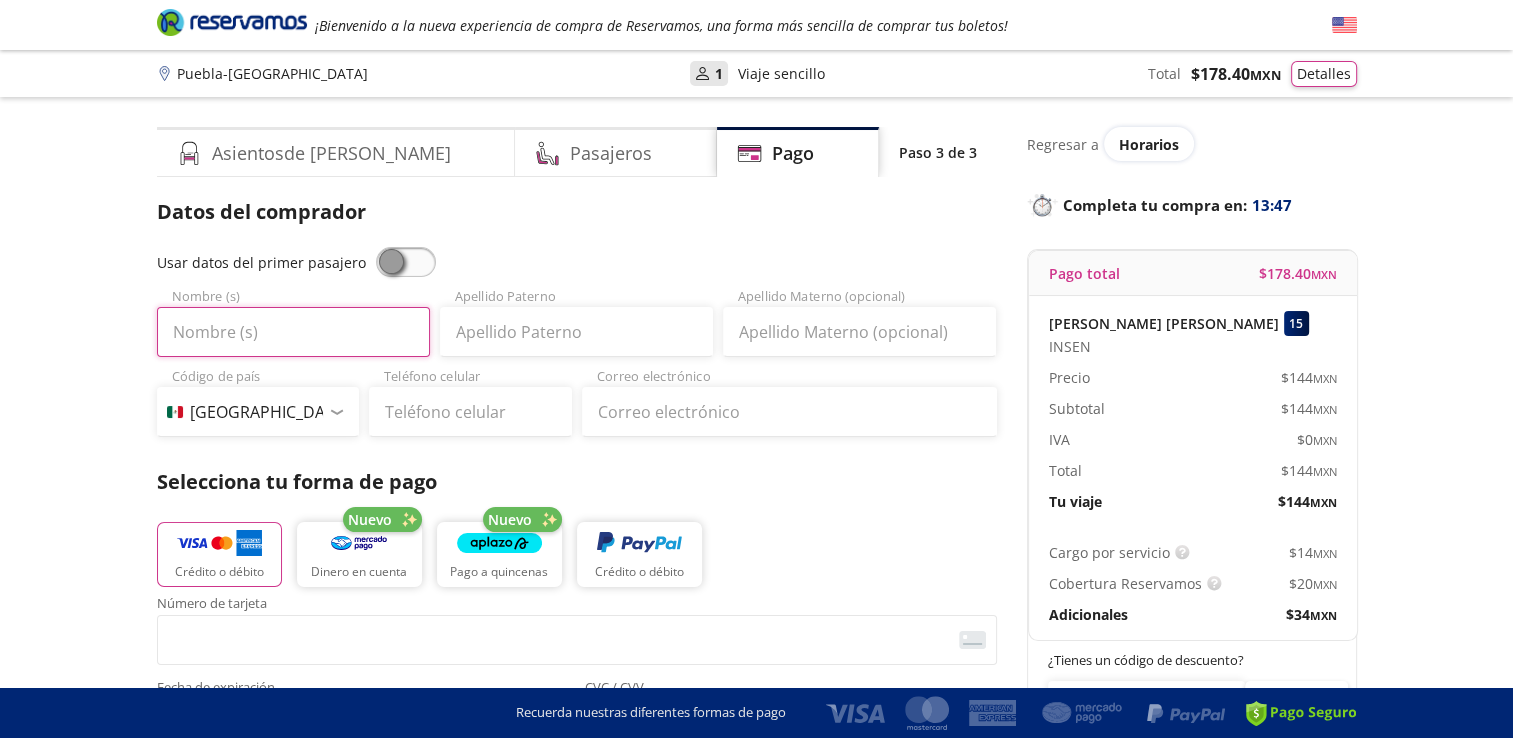 click on "Nombre (s)" at bounding box center [293, 332] 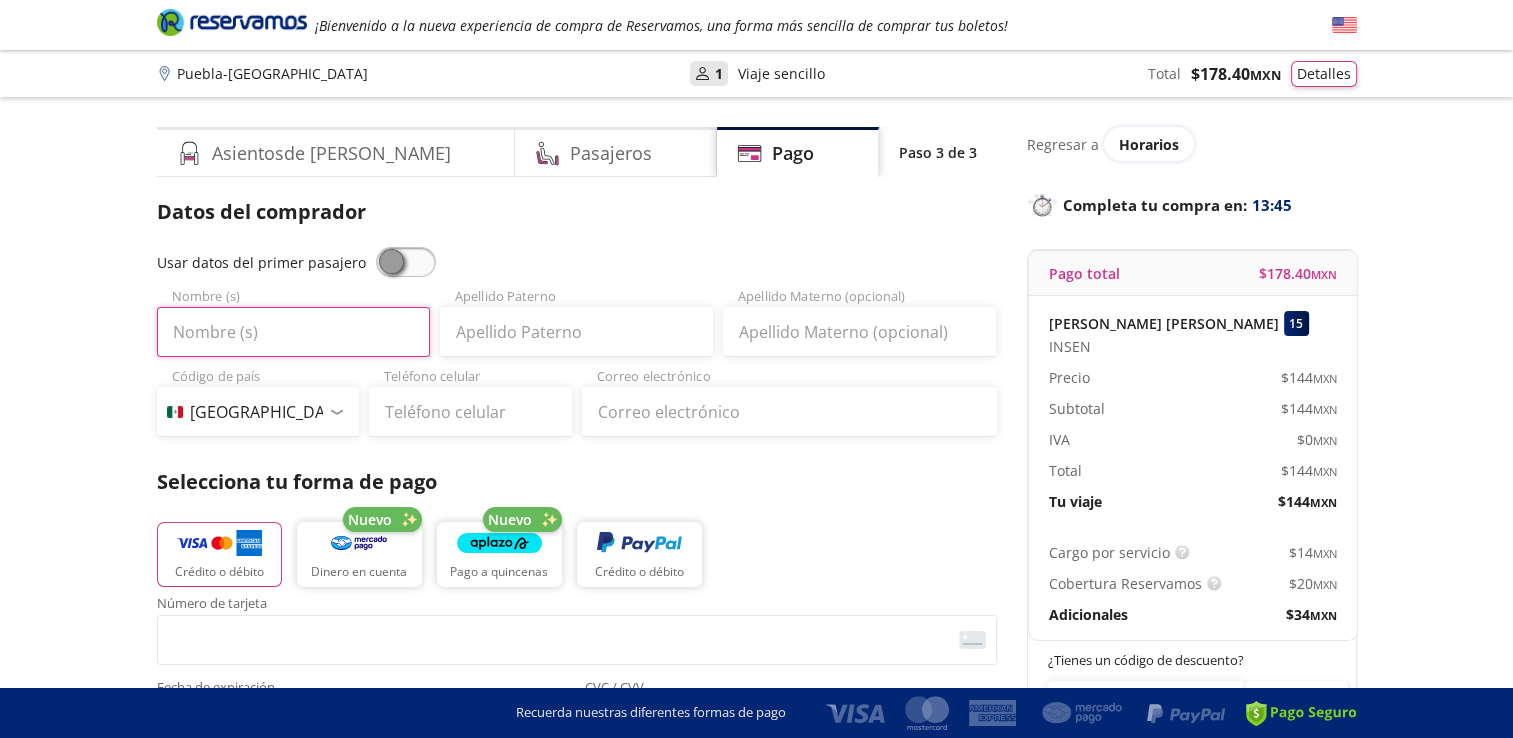 type on "[PERSON_NAME]" 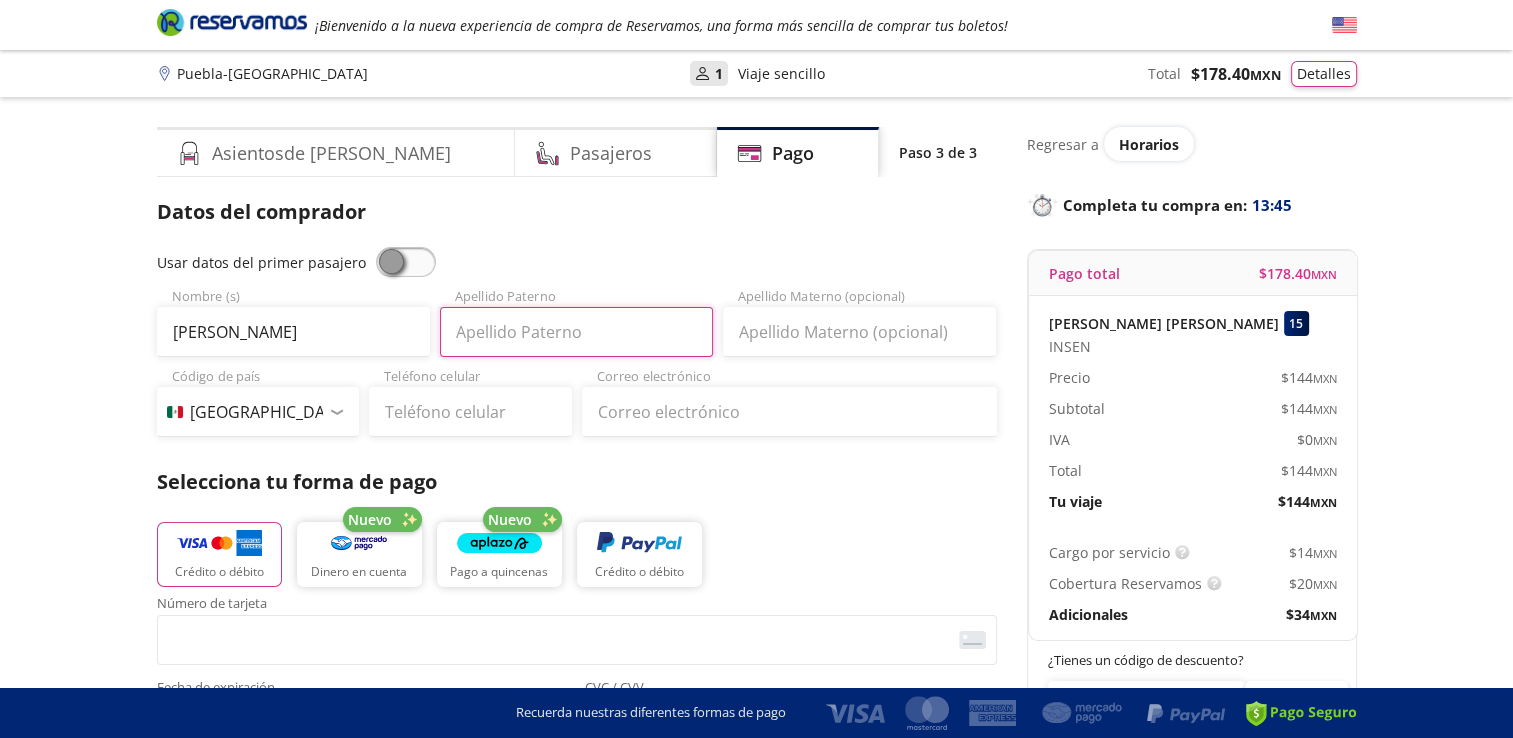 type on "[PERSON_NAME]" 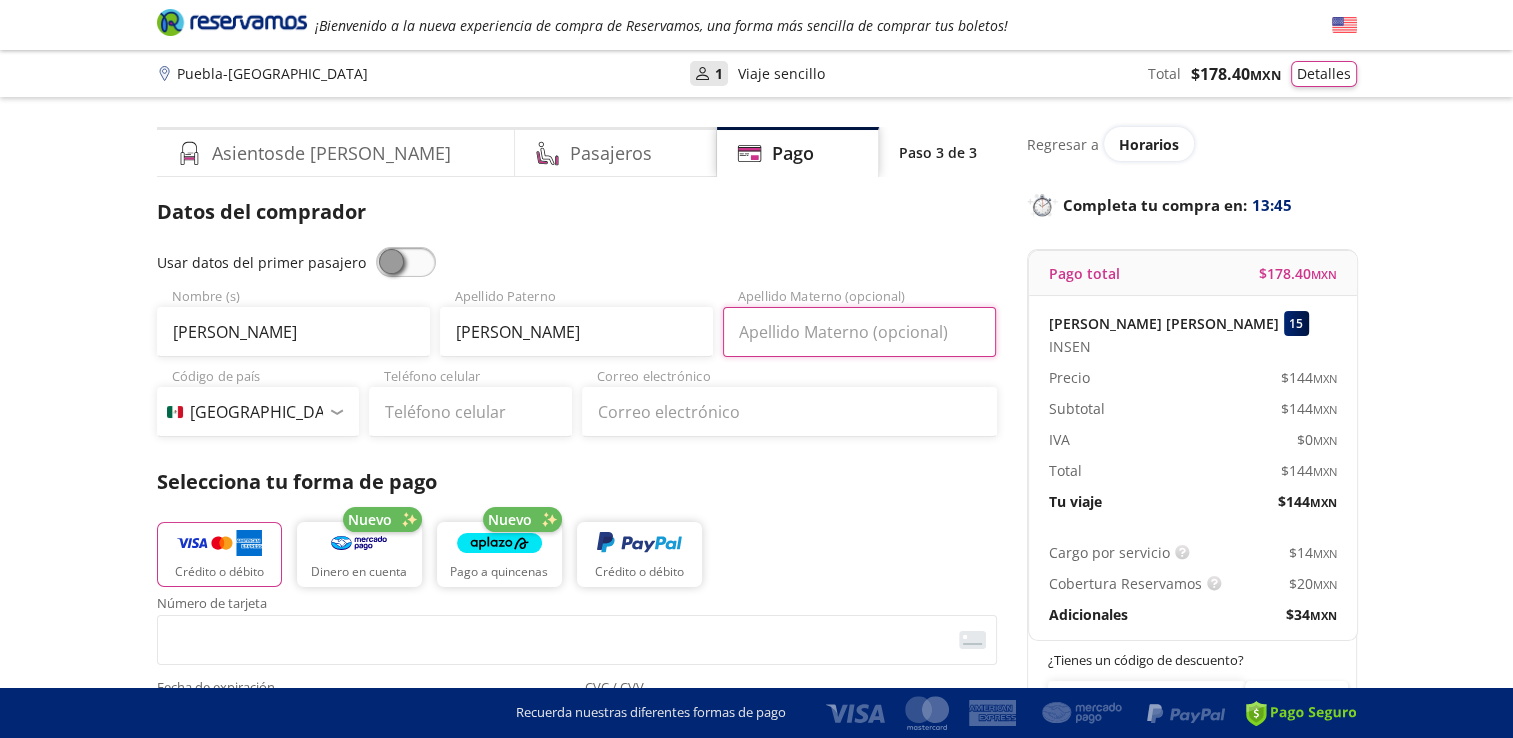 type on "[PERSON_NAME]" 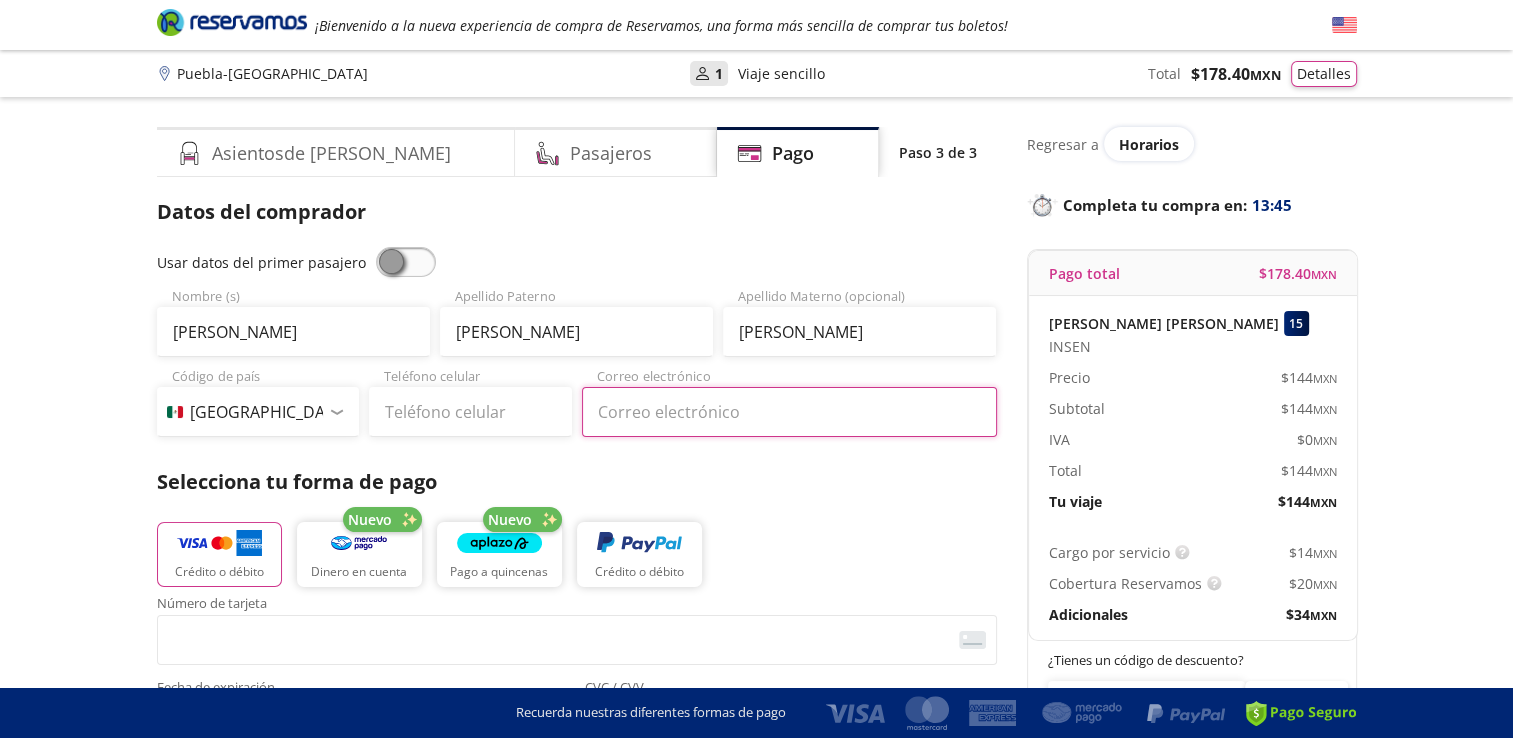 type on "[EMAIL_ADDRESS][DOMAIN_NAME]" 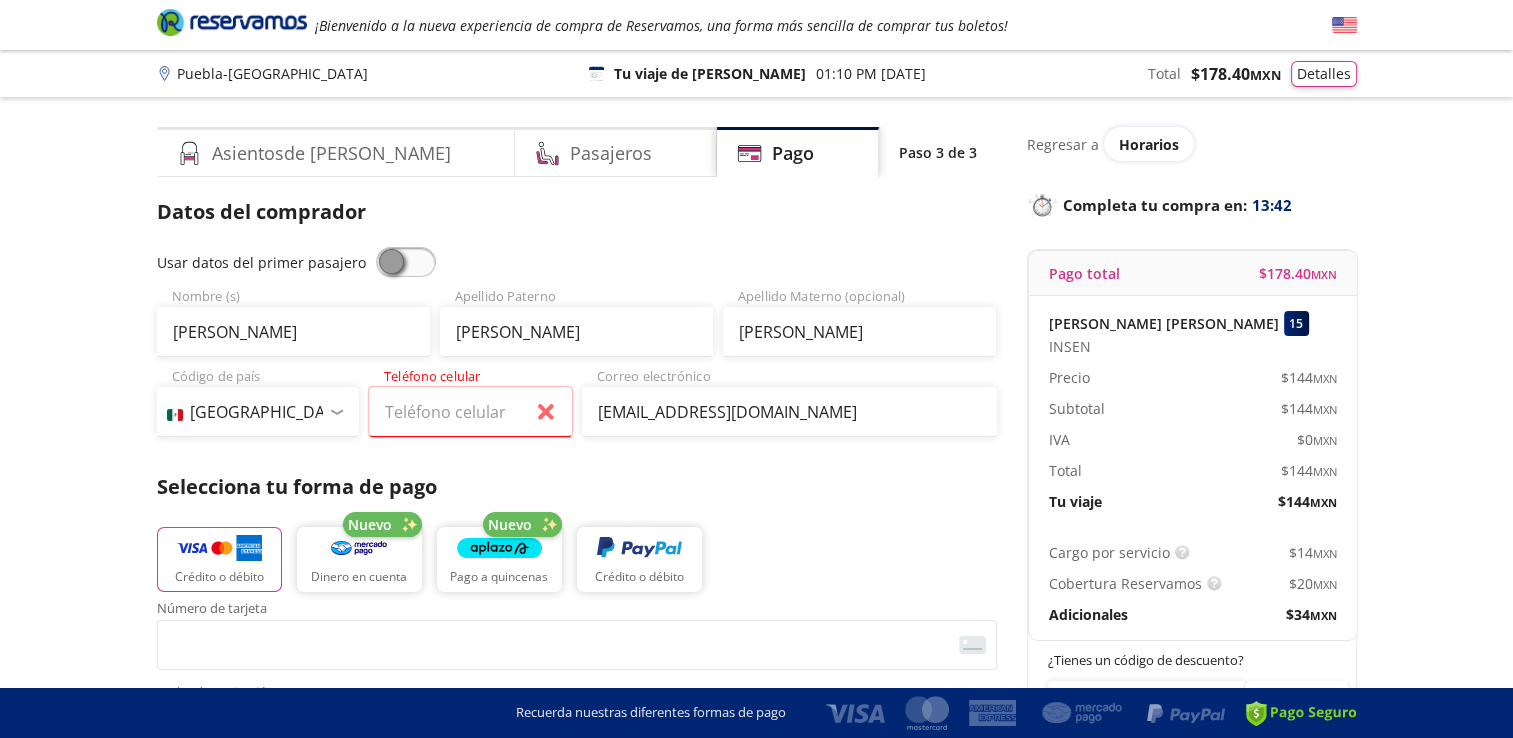 click on "Datos del comprador Usar datos del primer pasajero [PERSON_NAME] Nombre (s) [PERSON_NAME] Apellido [PERSON_NAME] Apellido Materno (opcional) Código de país [GEOGRAPHIC_DATA] +1 [GEOGRAPHIC_DATA] +52 [GEOGRAPHIC_DATA] +57 [GEOGRAPHIC_DATA] +55 [GEOGRAPHIC_DATA] +93 [GEOGRAPHIC_DATA] +355 [GEOGRAPHIC_DATA] +49 [GEOGRAPHIC_DATA] +376 [GEOGRAPHIC_DATA] +244 [GEOGRAPHIC_DATA] +1 [GEOGRAPHIC_DATA] +1 [GEOGRAPHIC_DATA] +966 [GEOGRAPHIC_DATA] +213 [GEOGRAPHIC_DATA] +54 [GEOGRAPHIC_DATA] +374 [GEOGRAPHIC_DATA] +297 [GEOGRAPHIC_DATA] +61 [GEOGRAPHIC_DATA] +43 [GEOGRAPHIC_DATA] +994 [GEOGRAPHIC_DATA] +1 [GEOGRAPHIC_DATA] +880 [GEOGRAPHIC_DATA] +1 [GEOGRAPHIC_DATA] +973 [GEOGRAPHIC_DATA] +32 [GEOGRAPHIC_DATA] +501 [GEOGRAPHIC_DATA] +229 [GEOGRAPHIC_DATA] +1 [GEOGRAPHIC_DATA] +375 [GEOGRAPHIC_DATA] +95 [GEOGRAPHIC_DATA] +591 [GEOGRAPHIC_DATA] +387 Botsuana +267 [GEOGRAPHIC_DATA] +673 [GEOGRAPHIC_DATA] +359 [GEOGRAPHIC_DATA] +226 [GEOGRAPHIC_DATA] +257 [GEOGRAPHIC_DATA] +975 [GEOGRAPHIC_DATA] +238 [GEOGRAPHIC_DATA] +855 [GEOGRAPHIC_DATA] +237 [GEOGRAPHIC_DATA] +1 [GEOGRAPHIC_DATA] [GEOGRAPHIC_DATA] +599 [GEOGRAPHIC_DATA] +235 [GEOGRAPHIC_DATA] +56 [GEOGRAPHIC_DATA] +86 [GEOGRAPHIC_DATA] +357 [GEOGRAPHIC_DATA] +269 [GEOGRAPHIC_DATA] +243 [GEOGRAPHIC_DATA] +242 [PERSON_NAME][GEOGRAPHIC_DATA] +850 [PERSON_NAME][GEOGRAPHIC_DATA] +82 [GEOGRAPHIC_DATA] +225 [GEOGRAPHIC_DATA] +506 [GEOGRAPHIC_DATA] +385 [GEOGRAPHIC_DATA] +53 [GEOGRAPHIC_DATA] +599 [GEOGRAPHIC_DATA] +45 [GEOGRAPHIC_DATA] +1 [GEOGRAPHIC_DATA] +593 [GEOGRAPHIC_DATA] +20 [GEOGRAPHIC_DATA] +503 [US_STATE] +1" at bounding box center (577, 644) 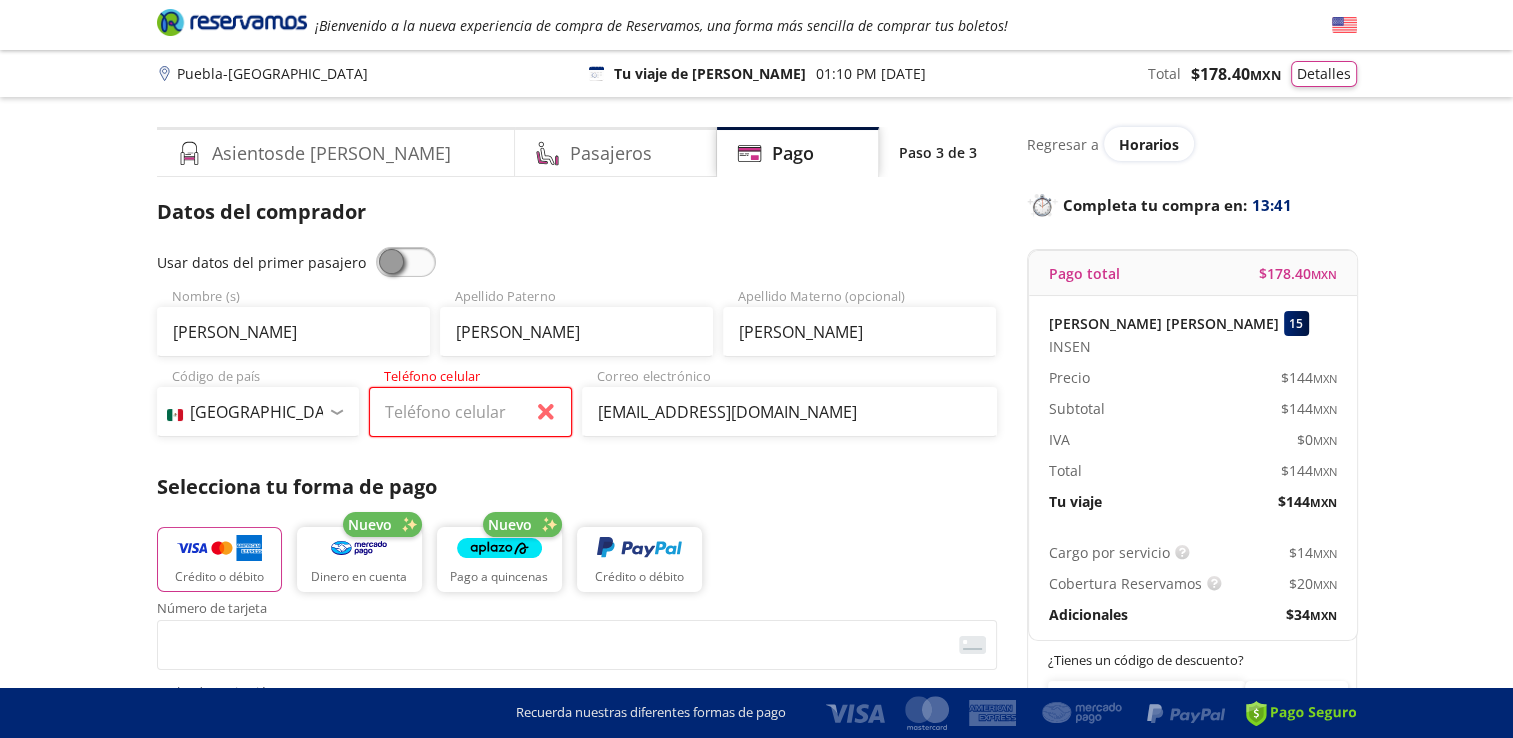 click on "Teléfono celular" at bounding box center (470, 412) 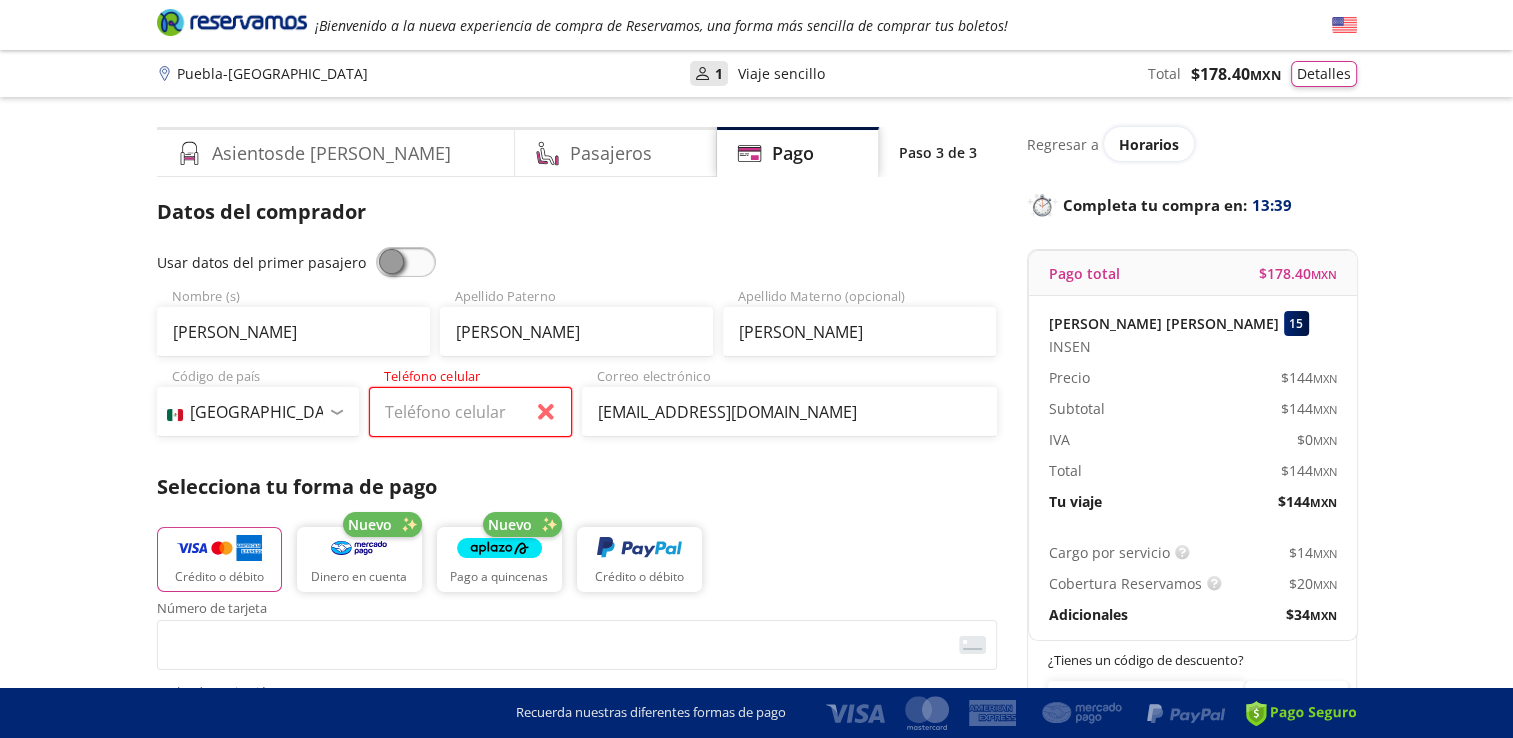 type on "[PHONE_NUMBER]" 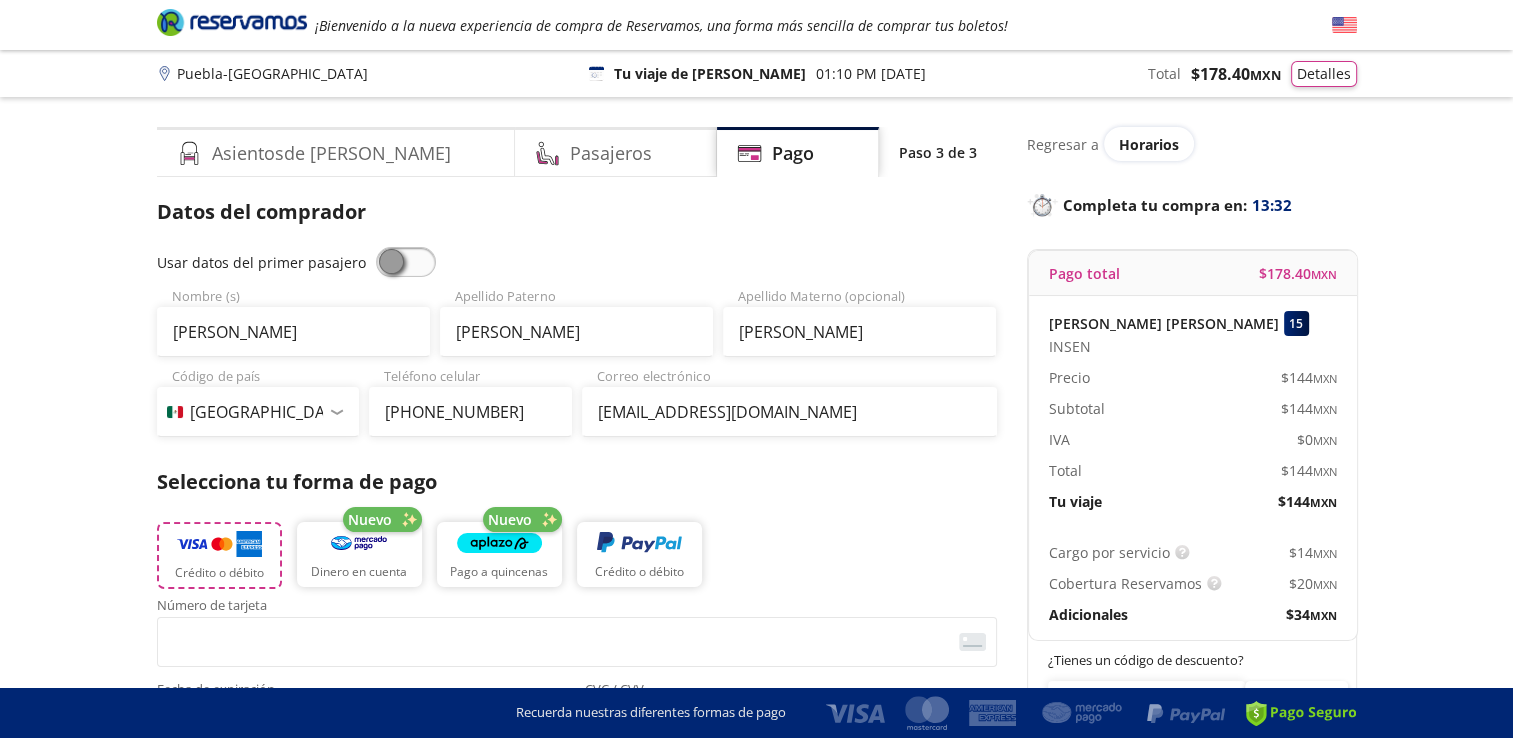 click on "Crédito o débito" at bounding box center [219, 573] 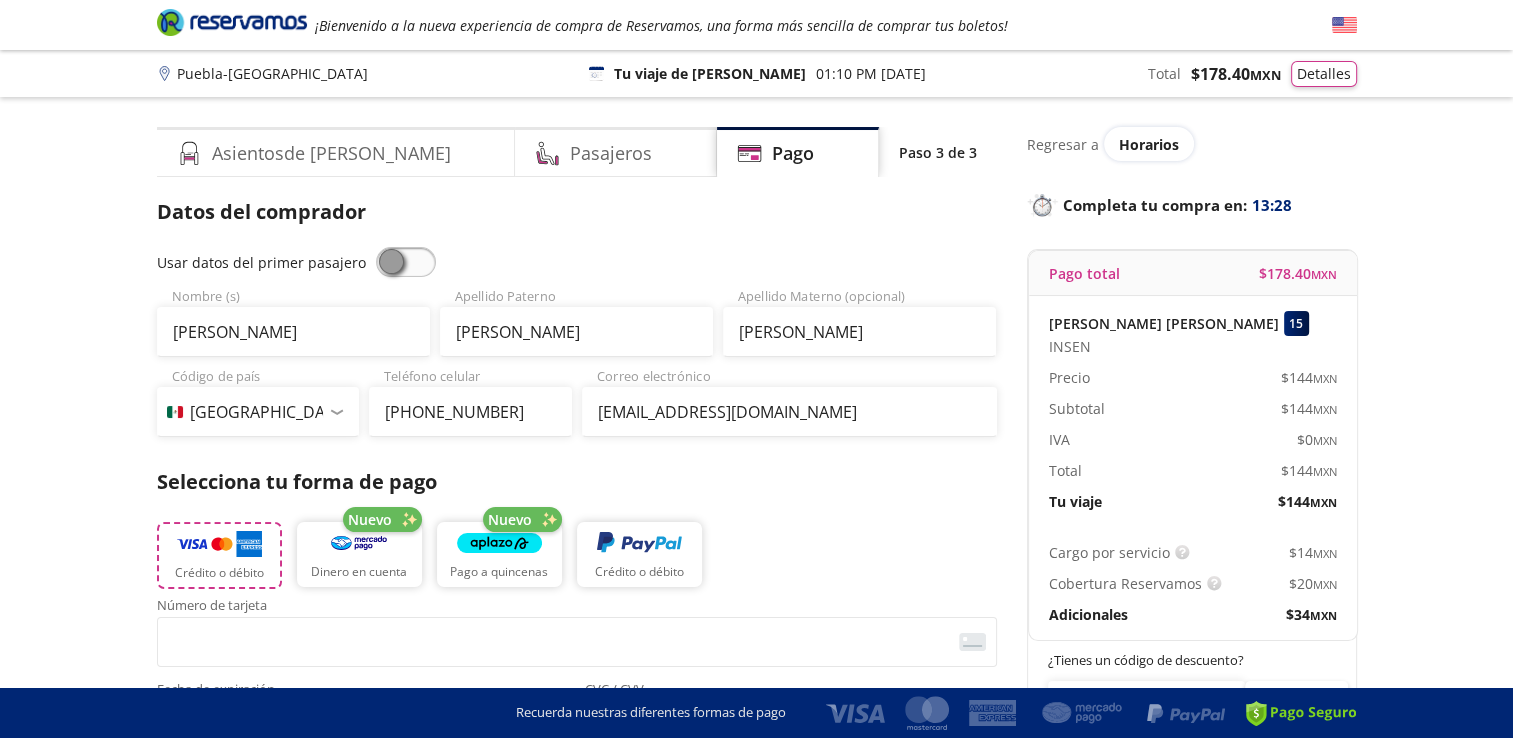 click on "Crédito o débito" at bounding box center (219, 555) 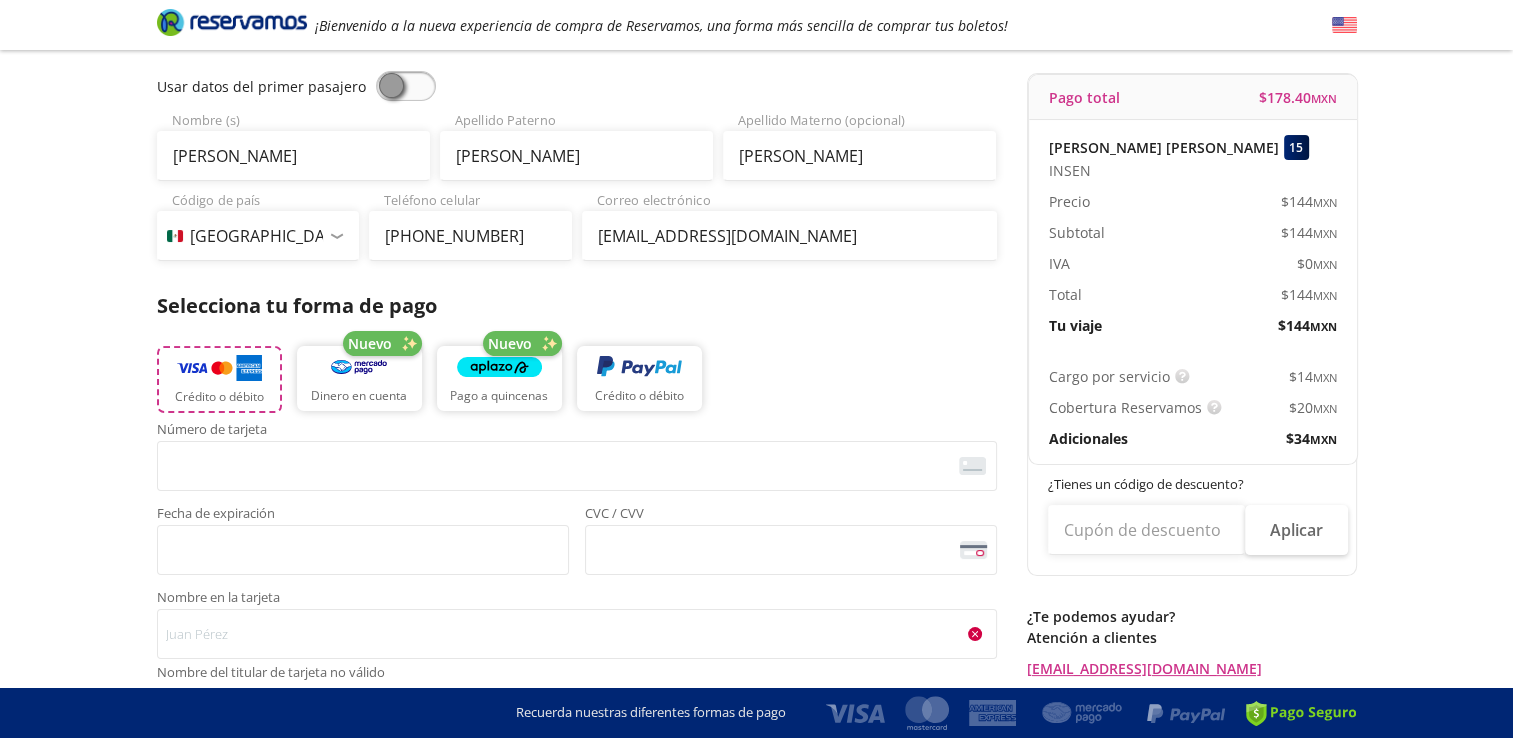 scroll, scrollTop: 187, scrollLeft: 0, axis: vertical 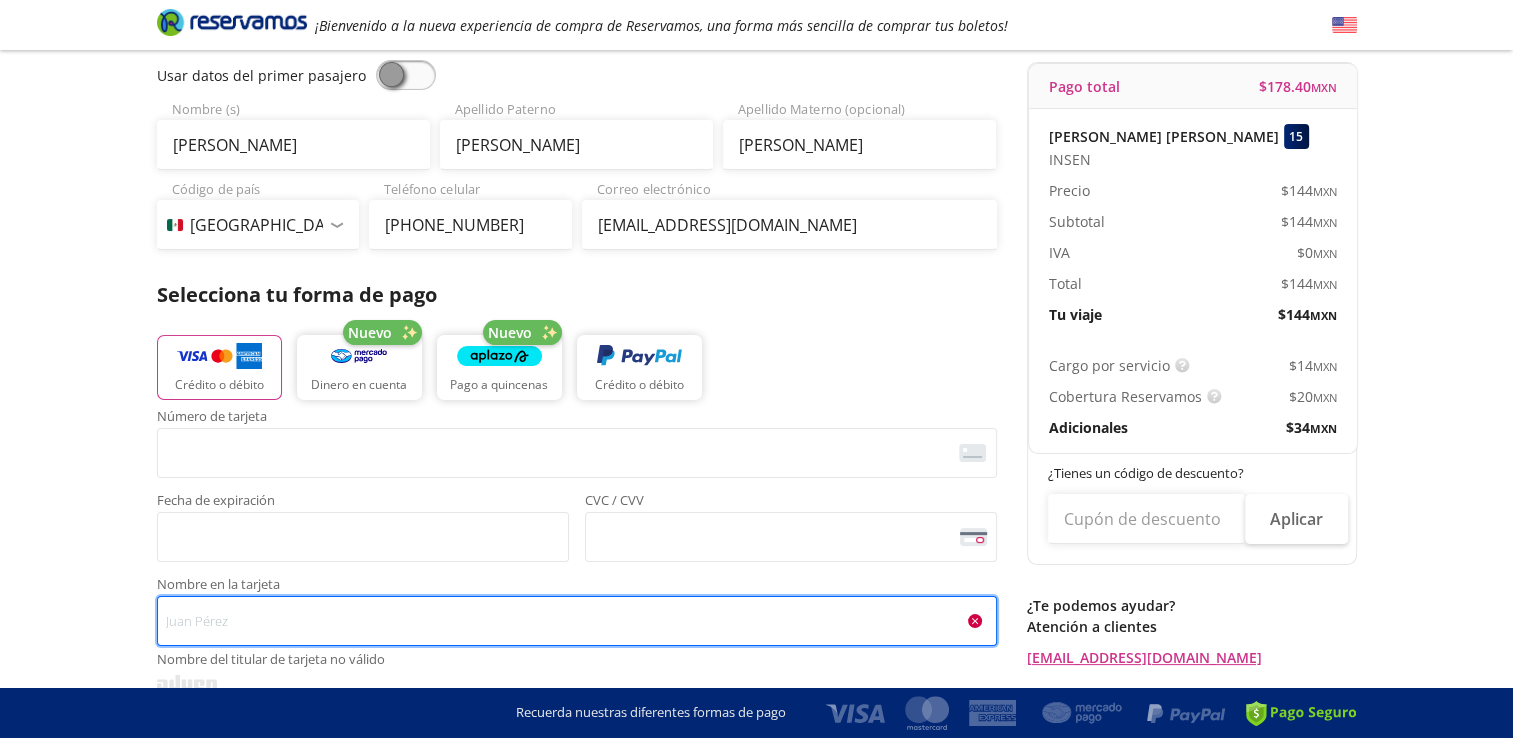 click on "Nombre en la tarjeta Nombre del titular de tarjeta no válido" at bounding box center (577, 621) 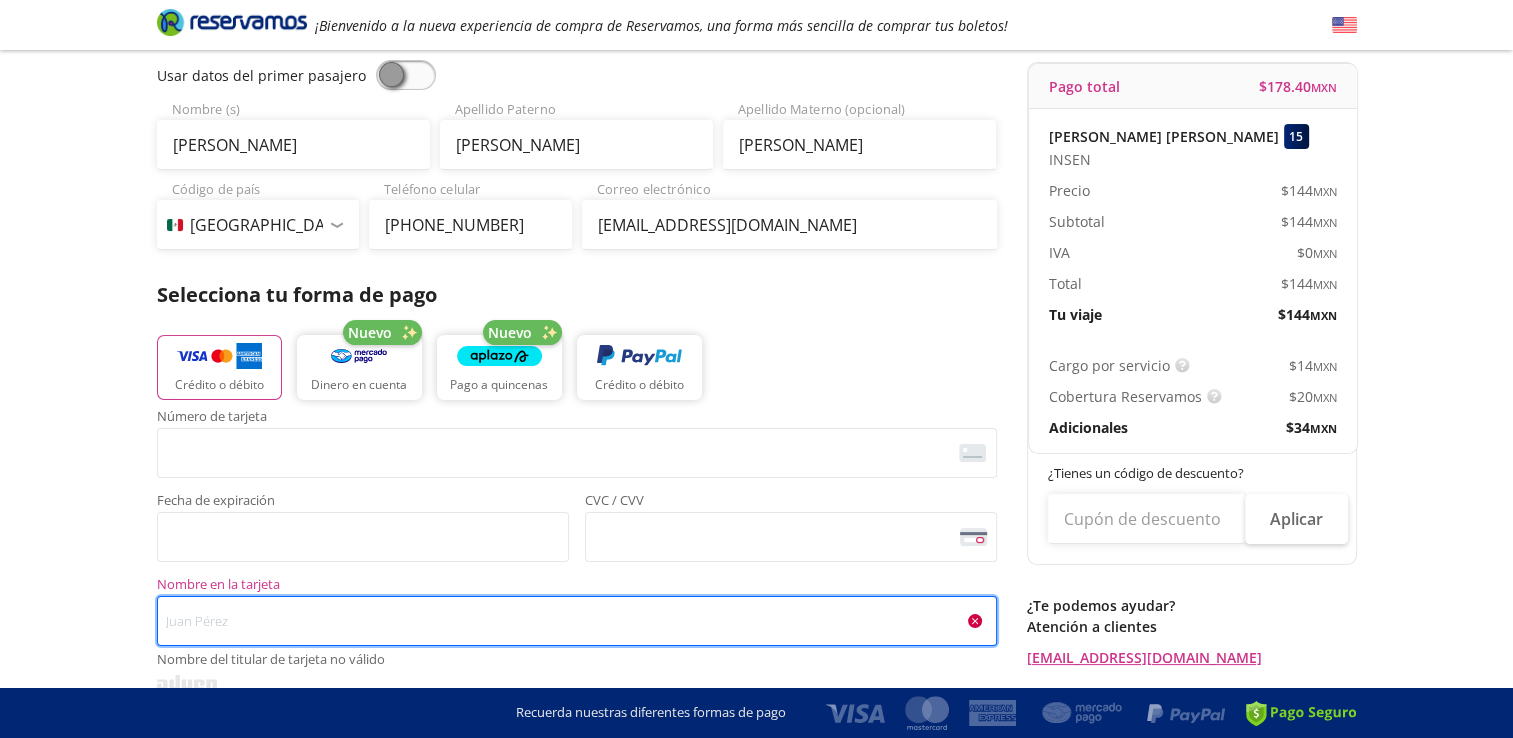 type on "[PERSON_NAME] [PERSON_NAME]" 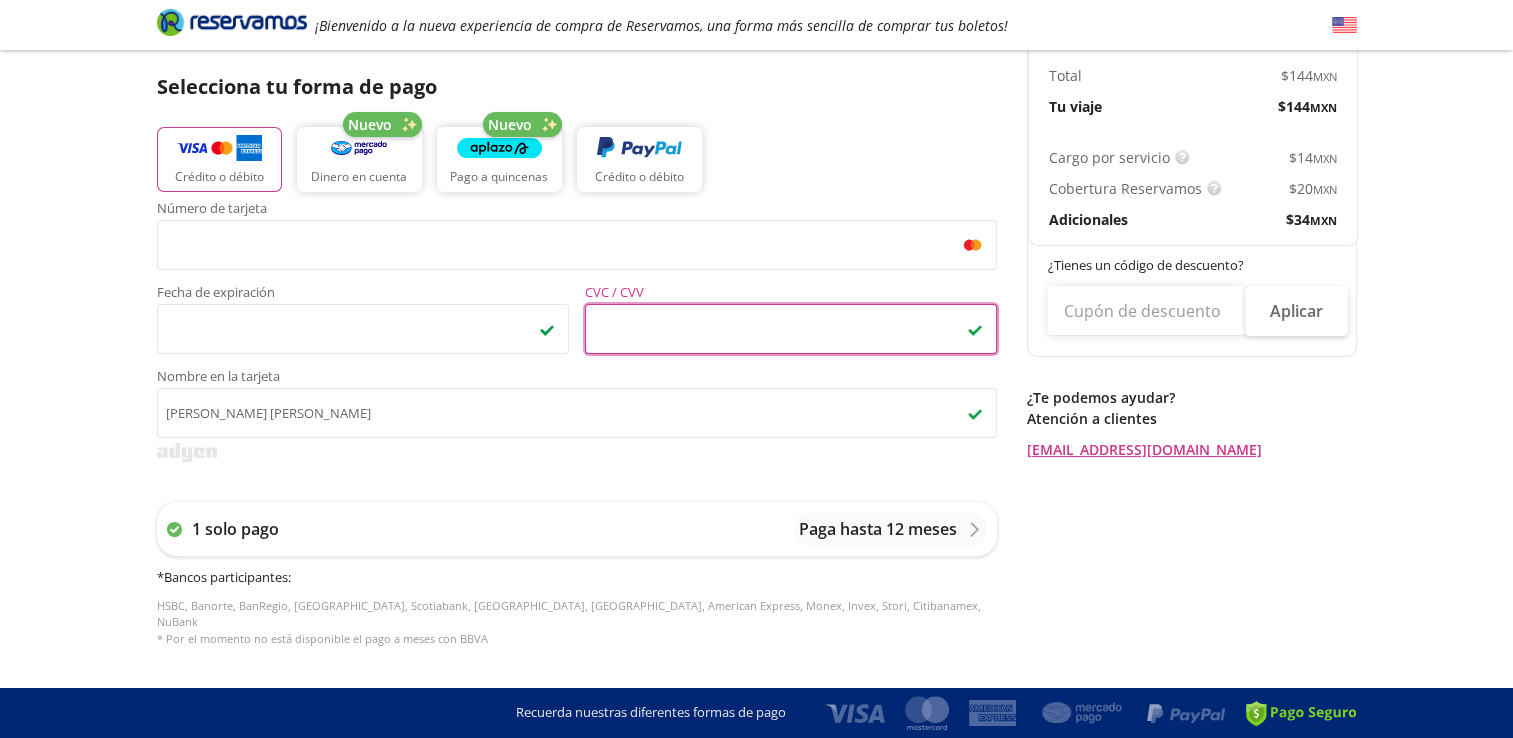 scroll, scrollTop: 399, scrollLeft: 0, axis: vertical 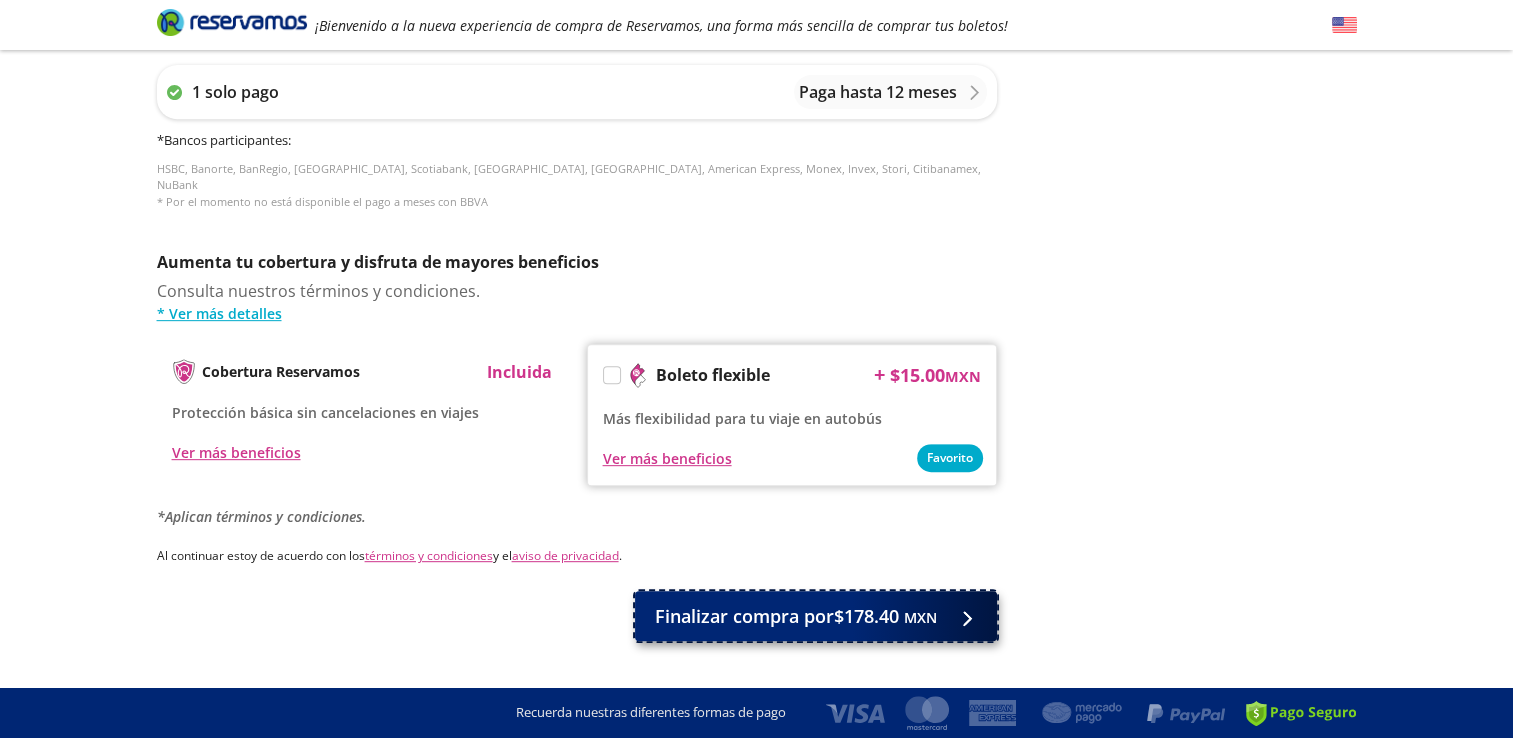 click on "Finalizar compra por  $178.40   MXN" at bounding box center (816, 616) 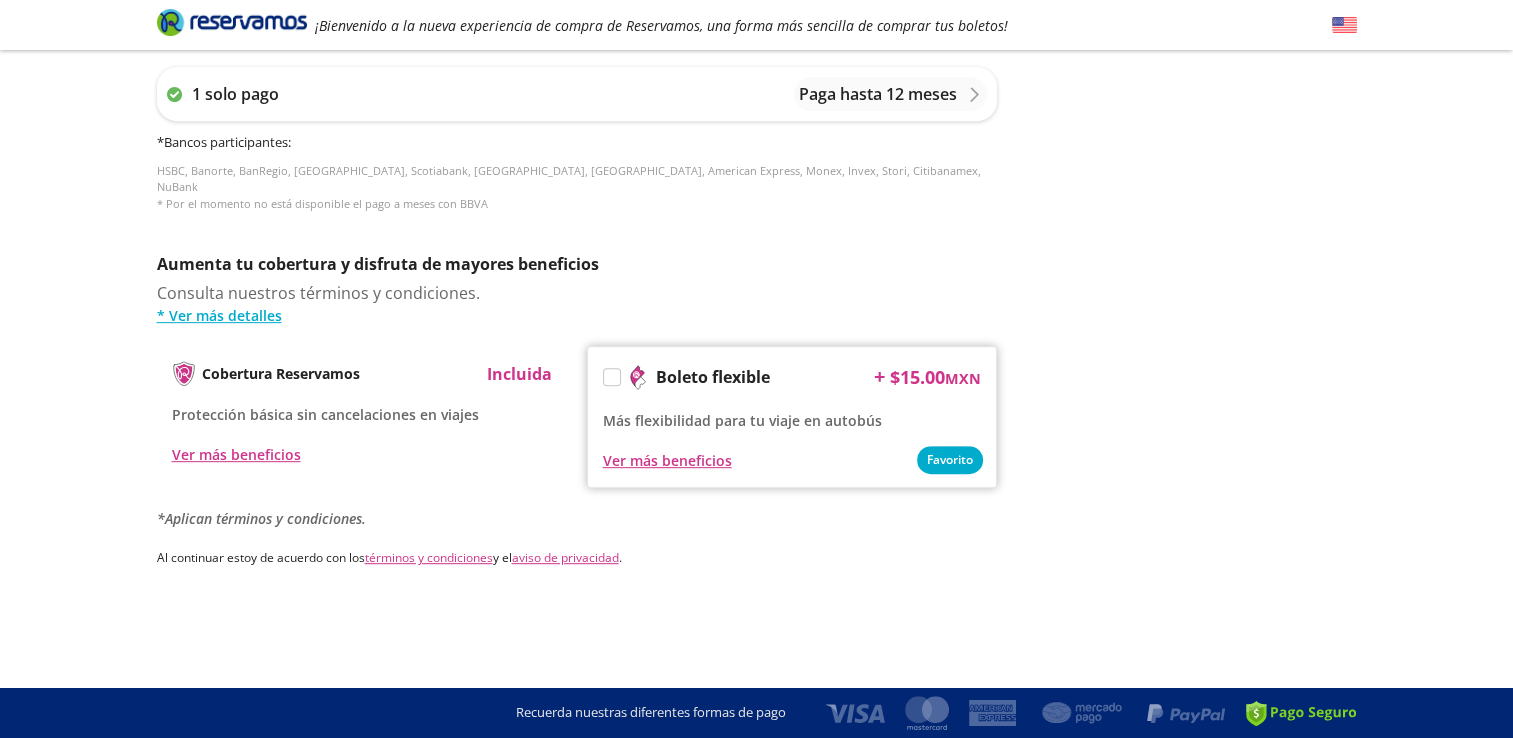 scroll, scrollTop: 0, scrollLeft: 0, axis: both 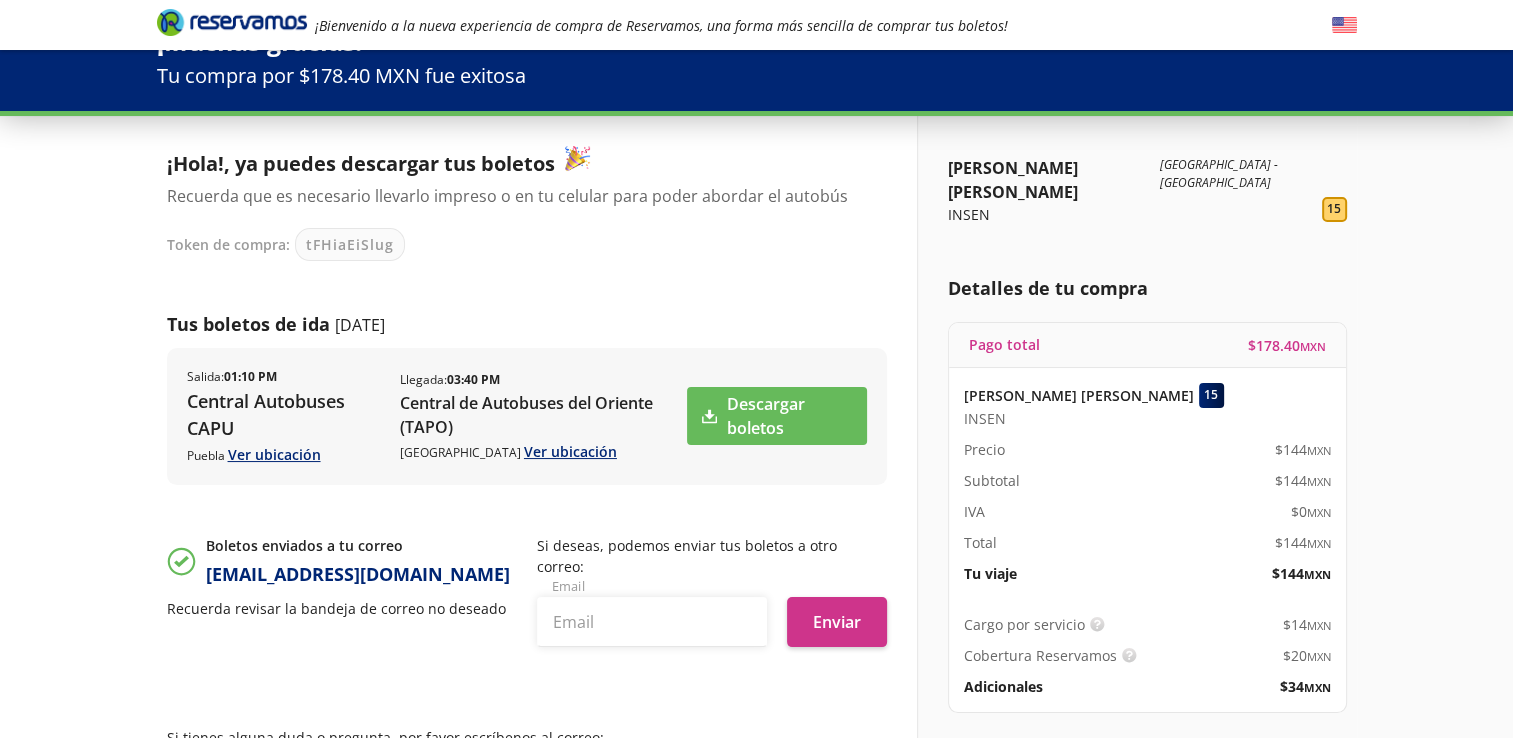 click on "Salida :  01:10 PM Central Autobuses [GEOGRAPHIC_DATA]   Ver ubicación Llegada :  03:40 PM Central de [GEOGRAPHIC_DATA] (TAPO)  [GEOGRAPHIC_DATA]   Ver ubicación Descargar boletos" at bounding box center (527, 416) 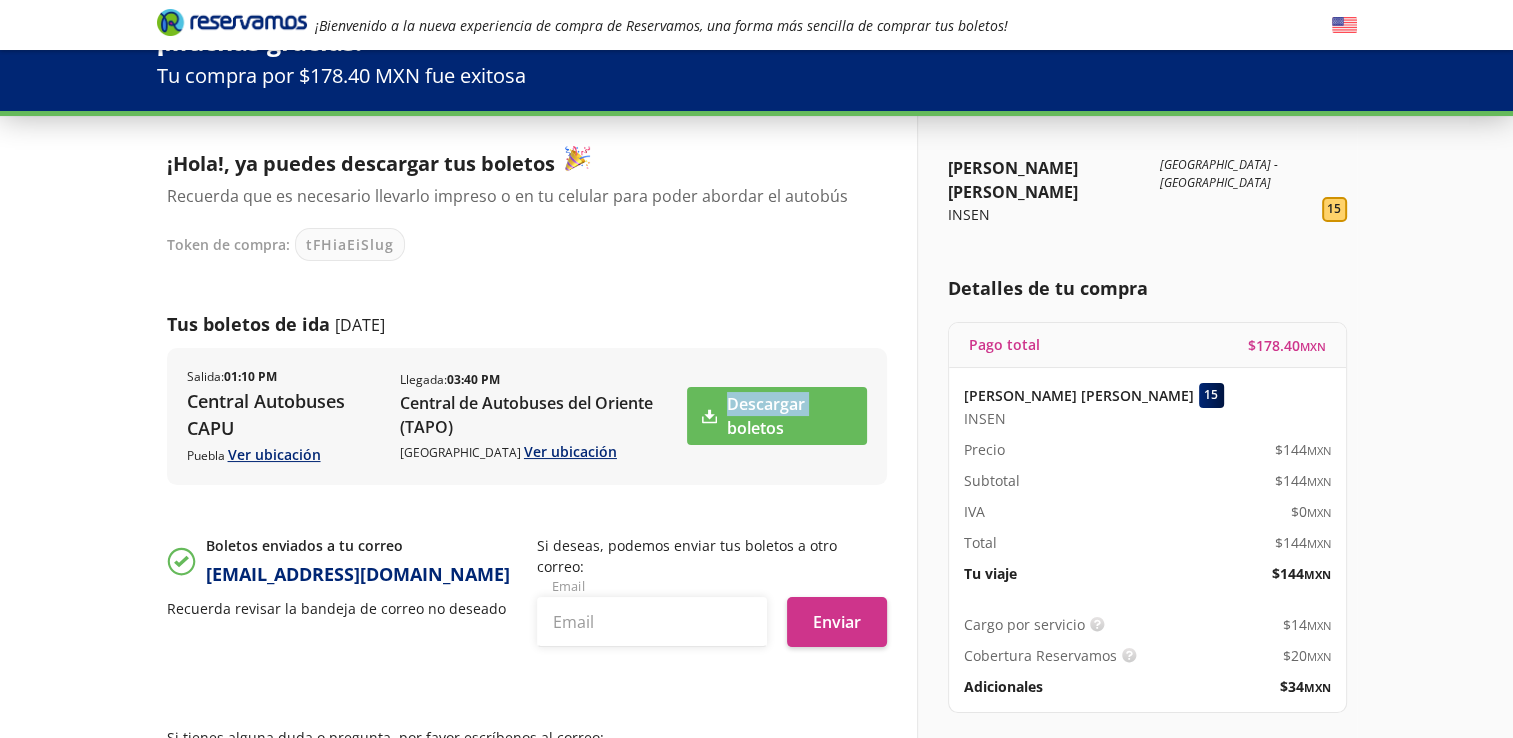 click on "Salida :  01:10 PM Central Autobuses [GEOGRAPHIC_DATA]   Ver ubicación Llegada :  03:40 PM Central de [GEOGRAPHIC_DATA] (TAPO)  [GEOGRAPHIC_DATA]   Ver ubicación Descargar boletos" at bounding box center (527, 416) 